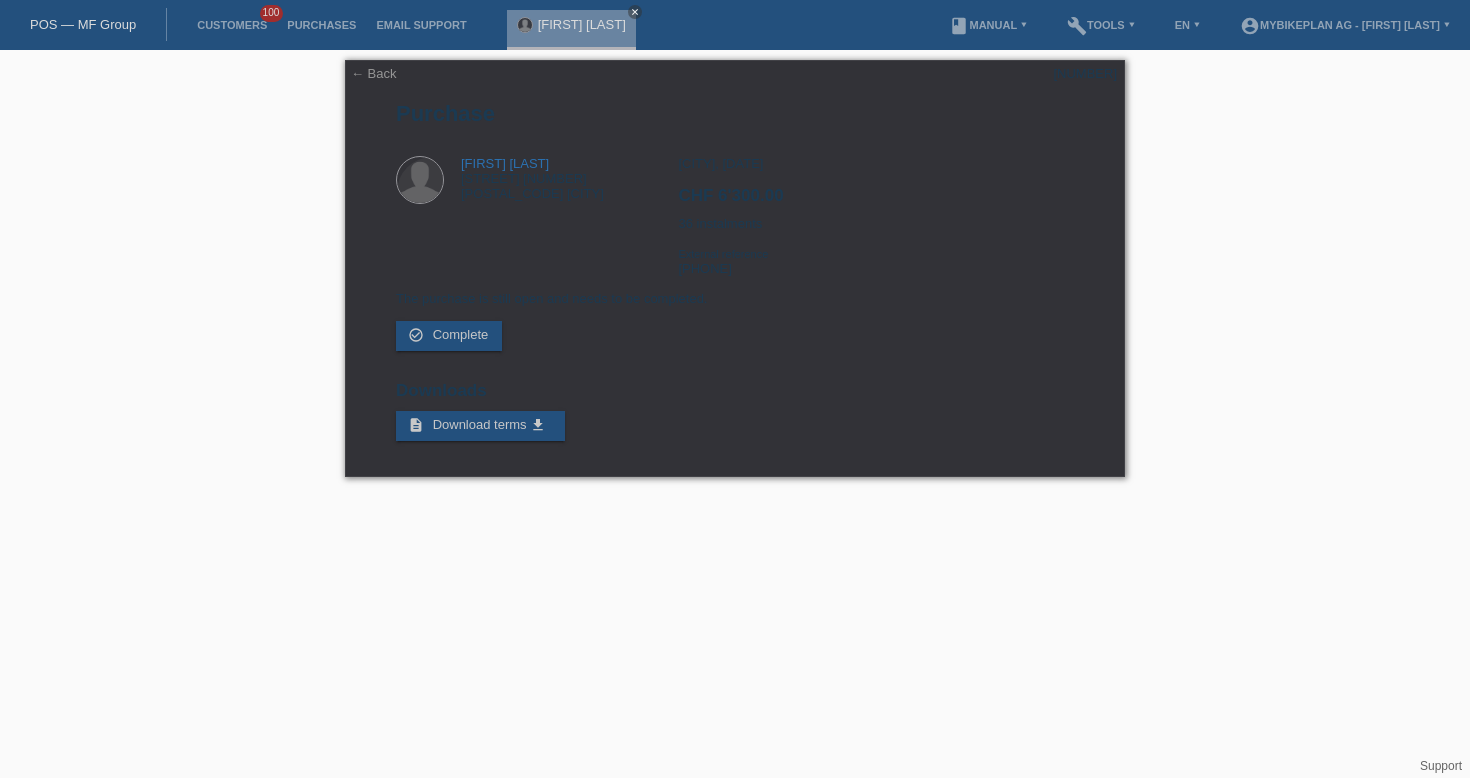 scroll, scrollTop: 0, scrollLeft: 0, axis: both 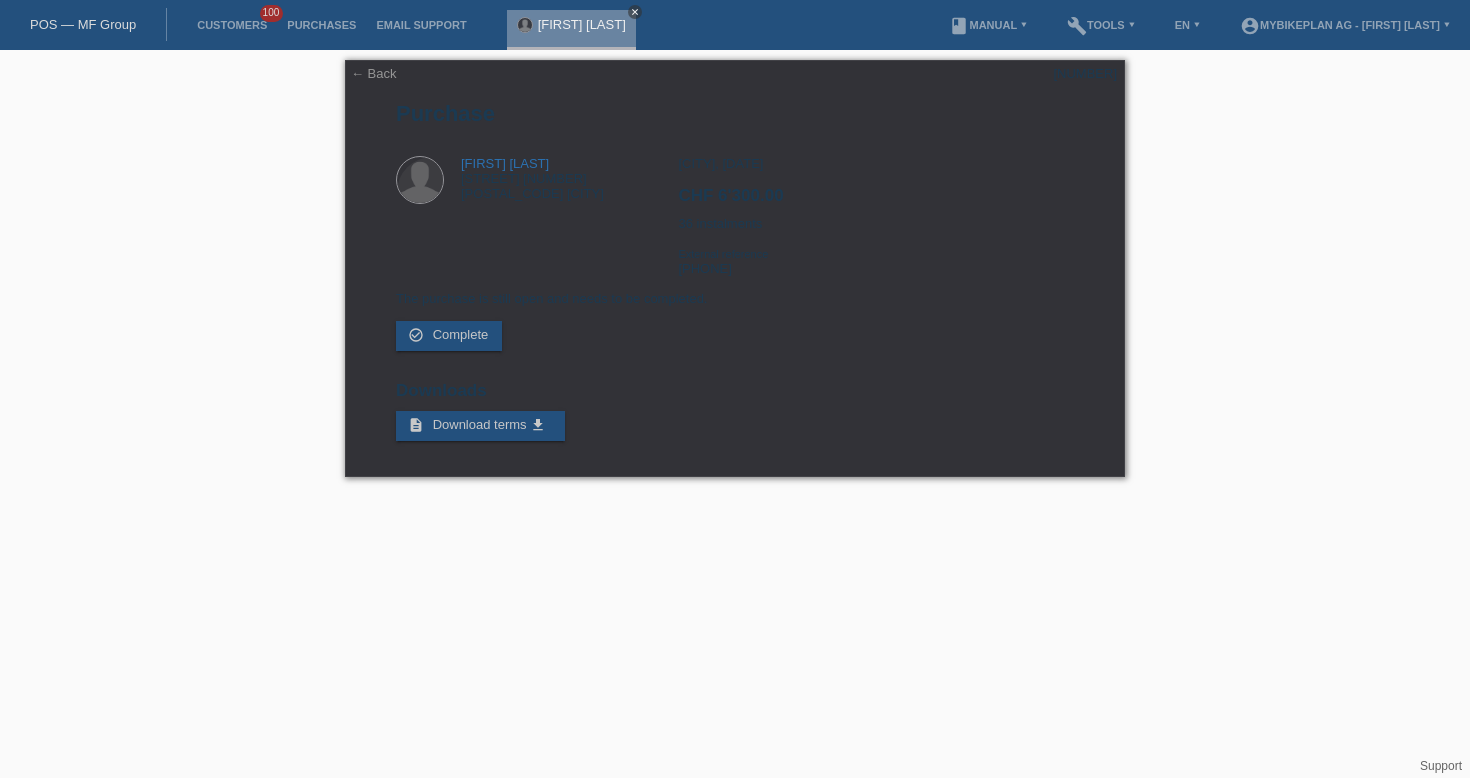 click on "close" at bounding box center [635, 12] 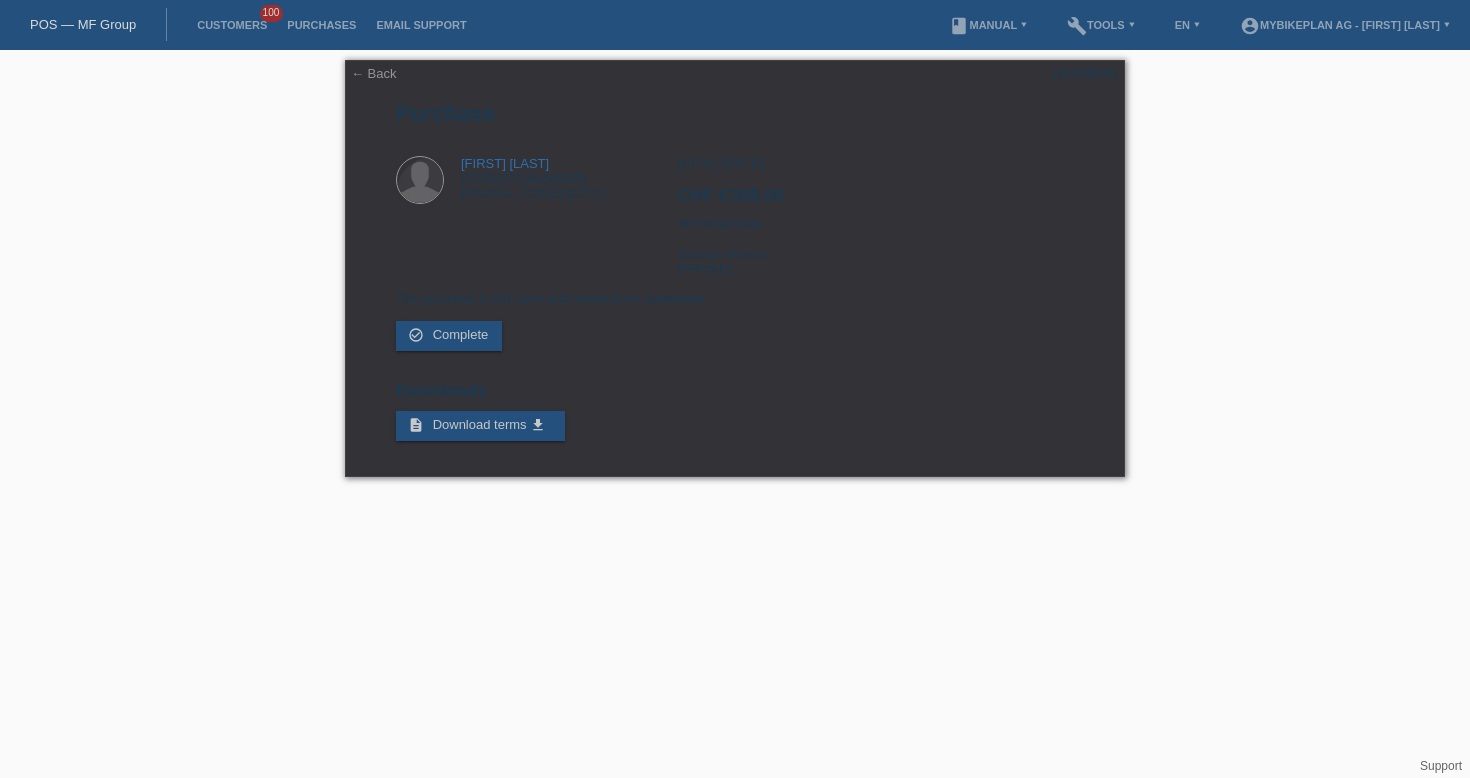 click on "POS — MF Group" at bounding box center (83, 24) 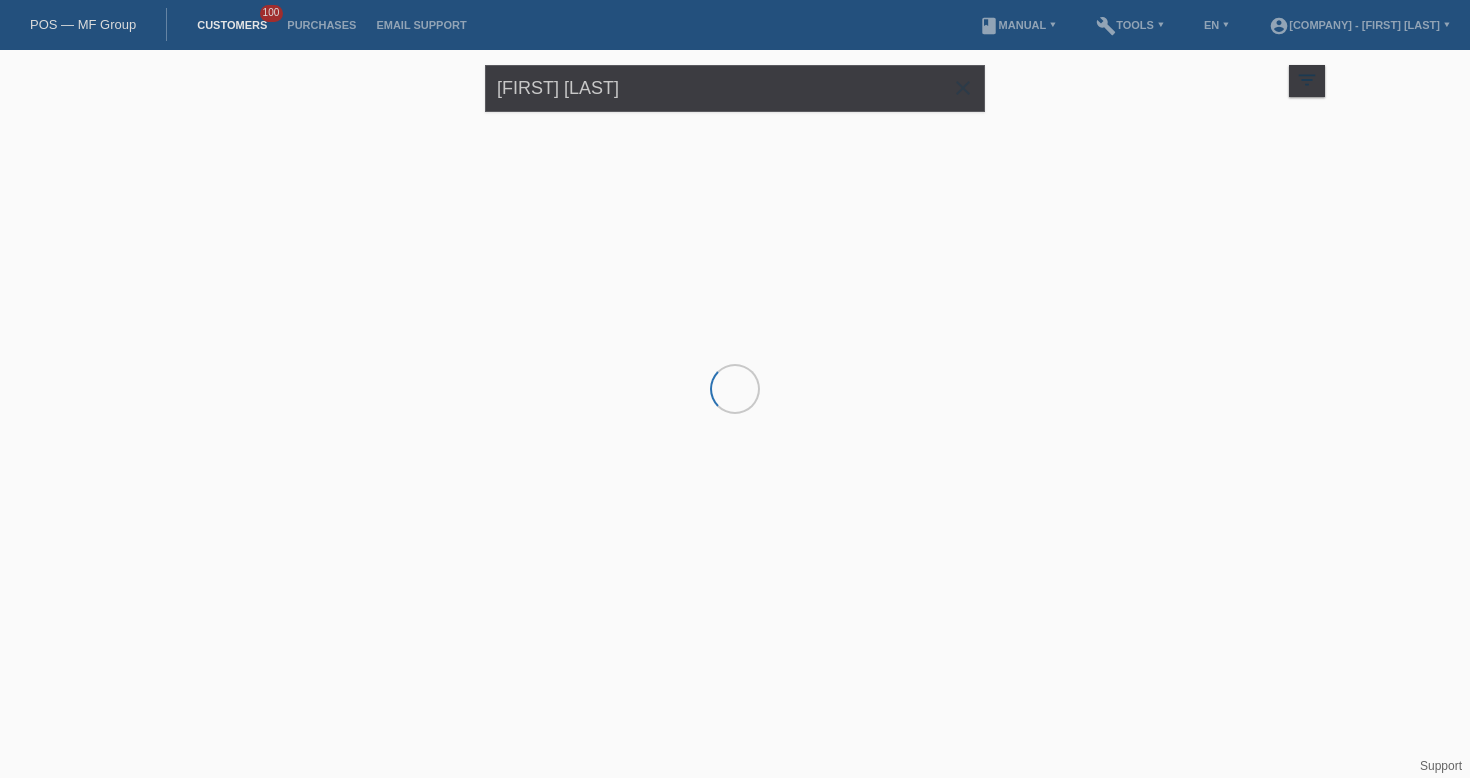 scroll, scrollTop: 0, scrollLeft: 0, axis: both 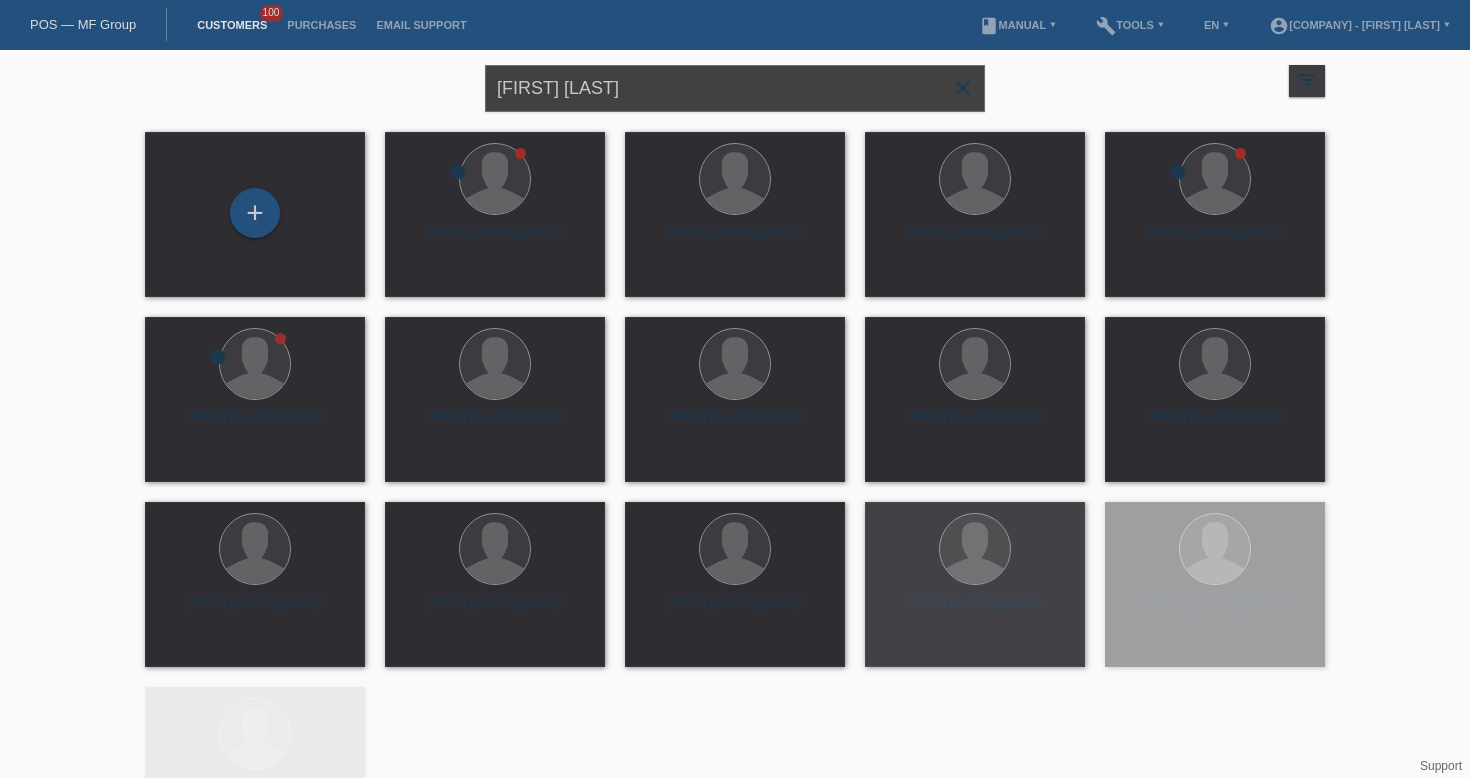 click on "[FIRST] [LAST]" at bounding box center (735, 88) 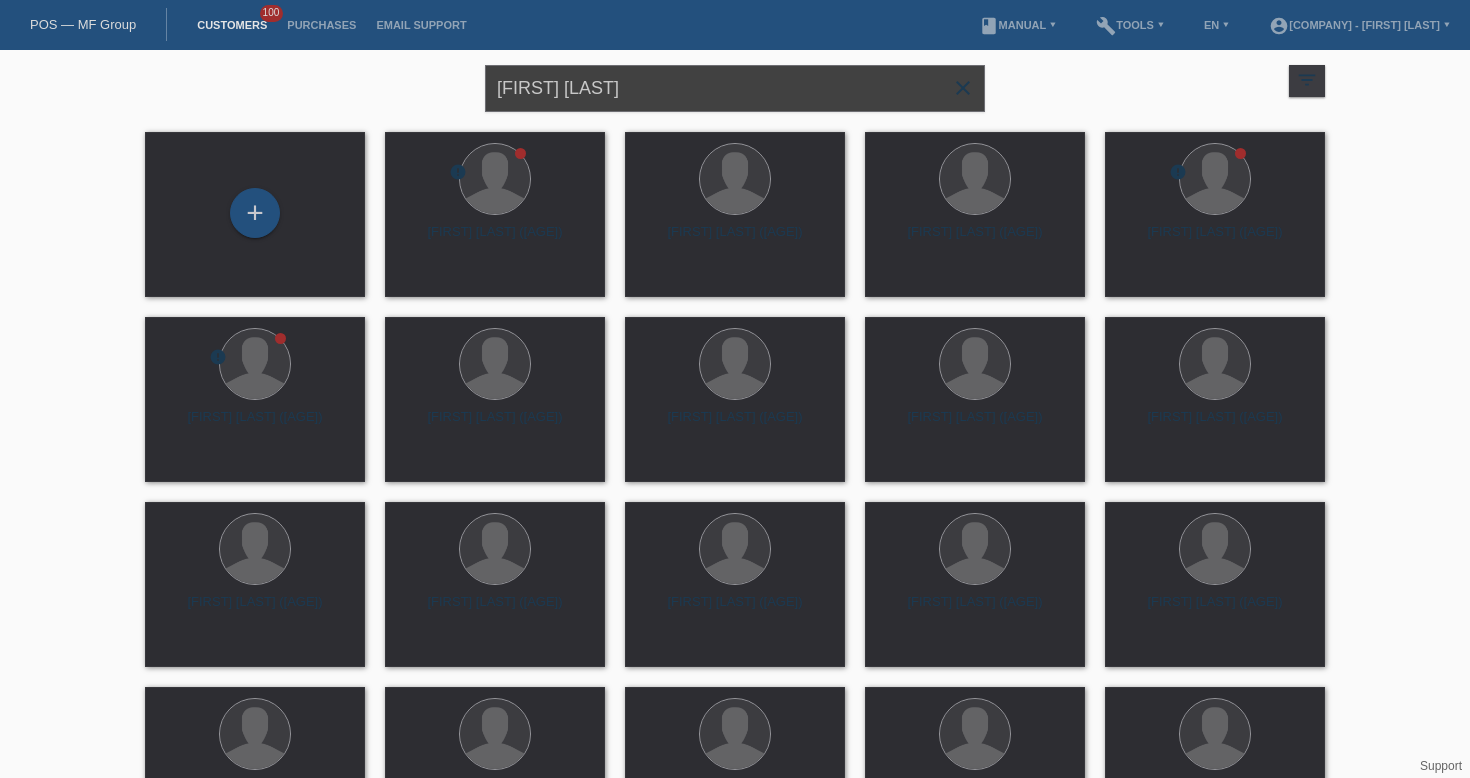 click on "[FIRST] [LAST]" at bounding box center [735, 88] 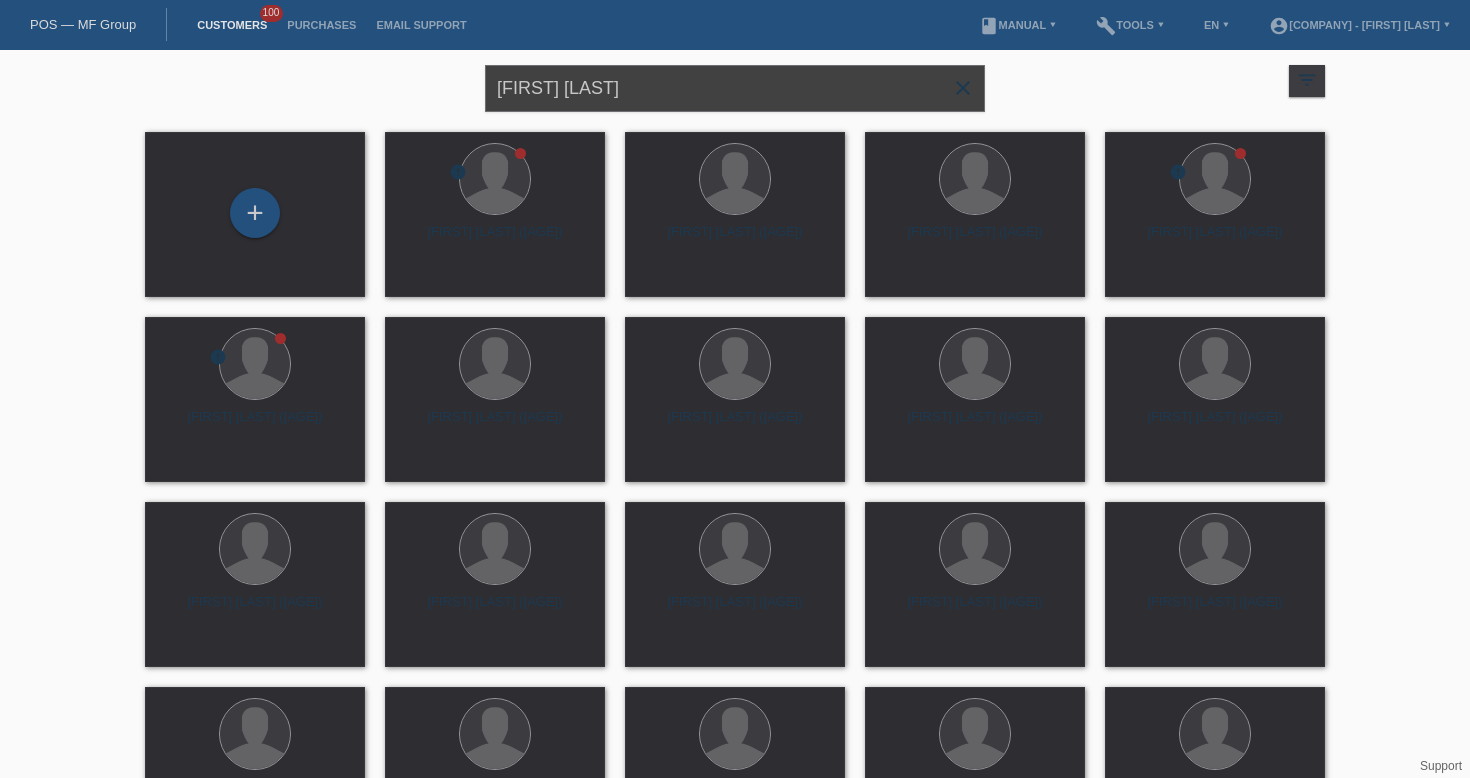 click on "[FIRST] [LAST]" at bounding box center (735, 88) 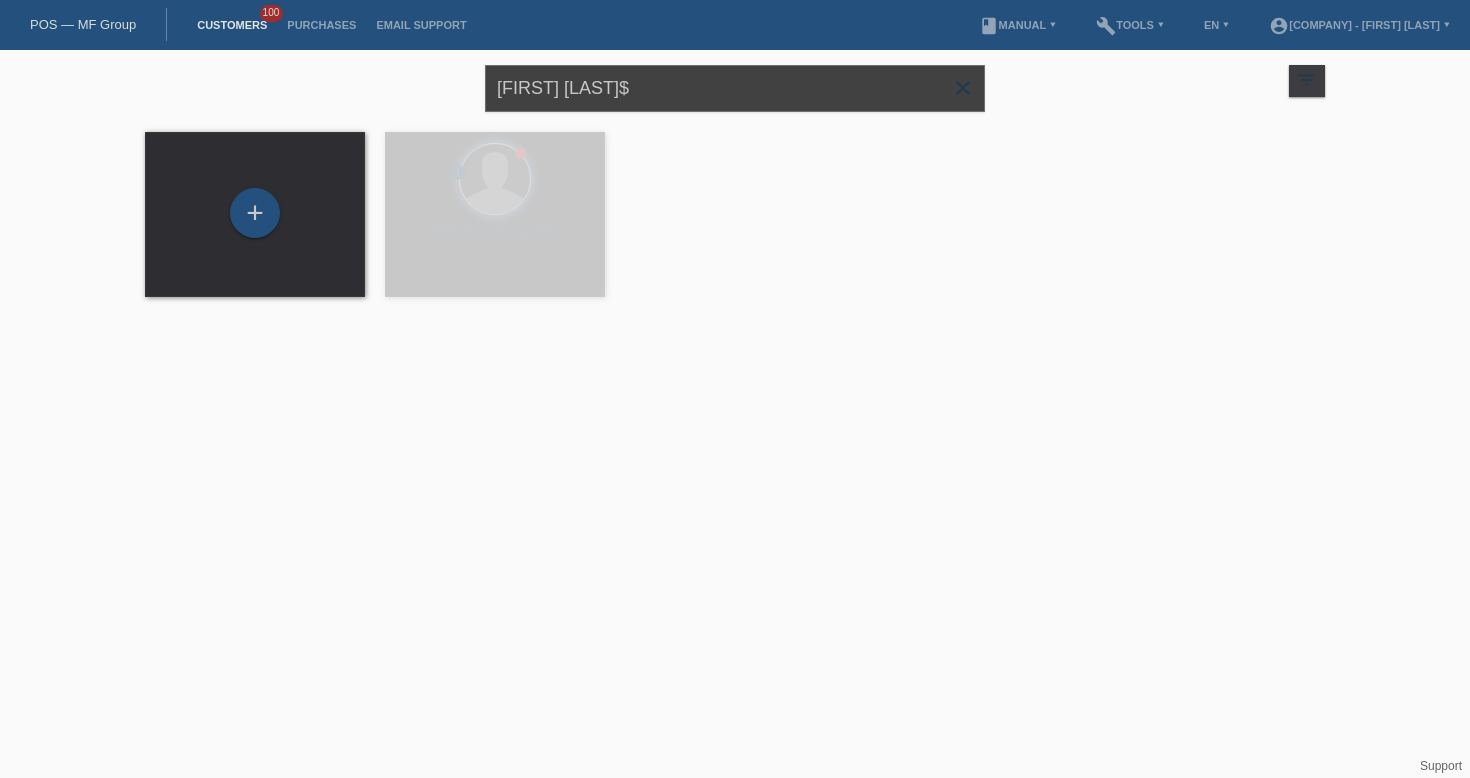 type on "[FIRST] [LAST]" 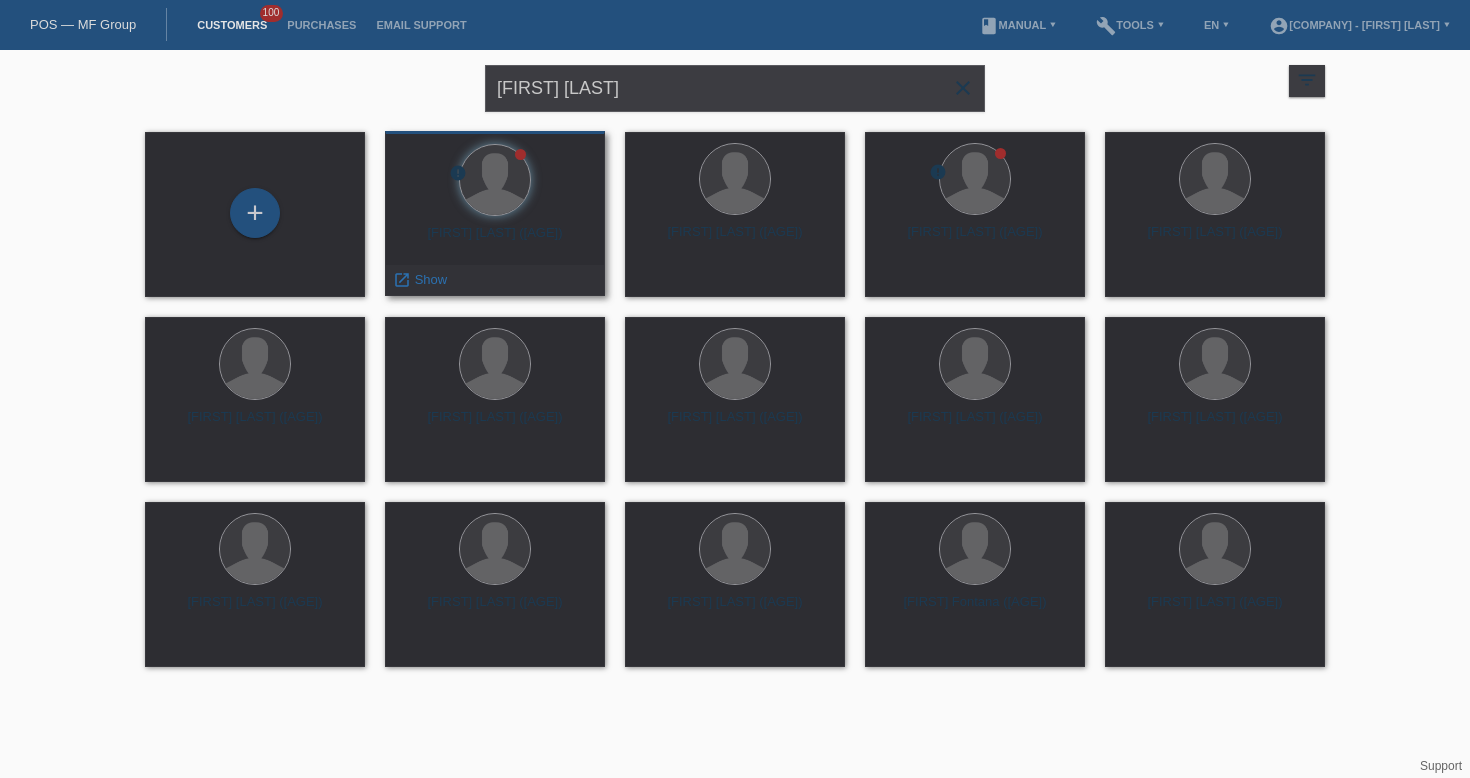 click at bounding box center (495, 181) 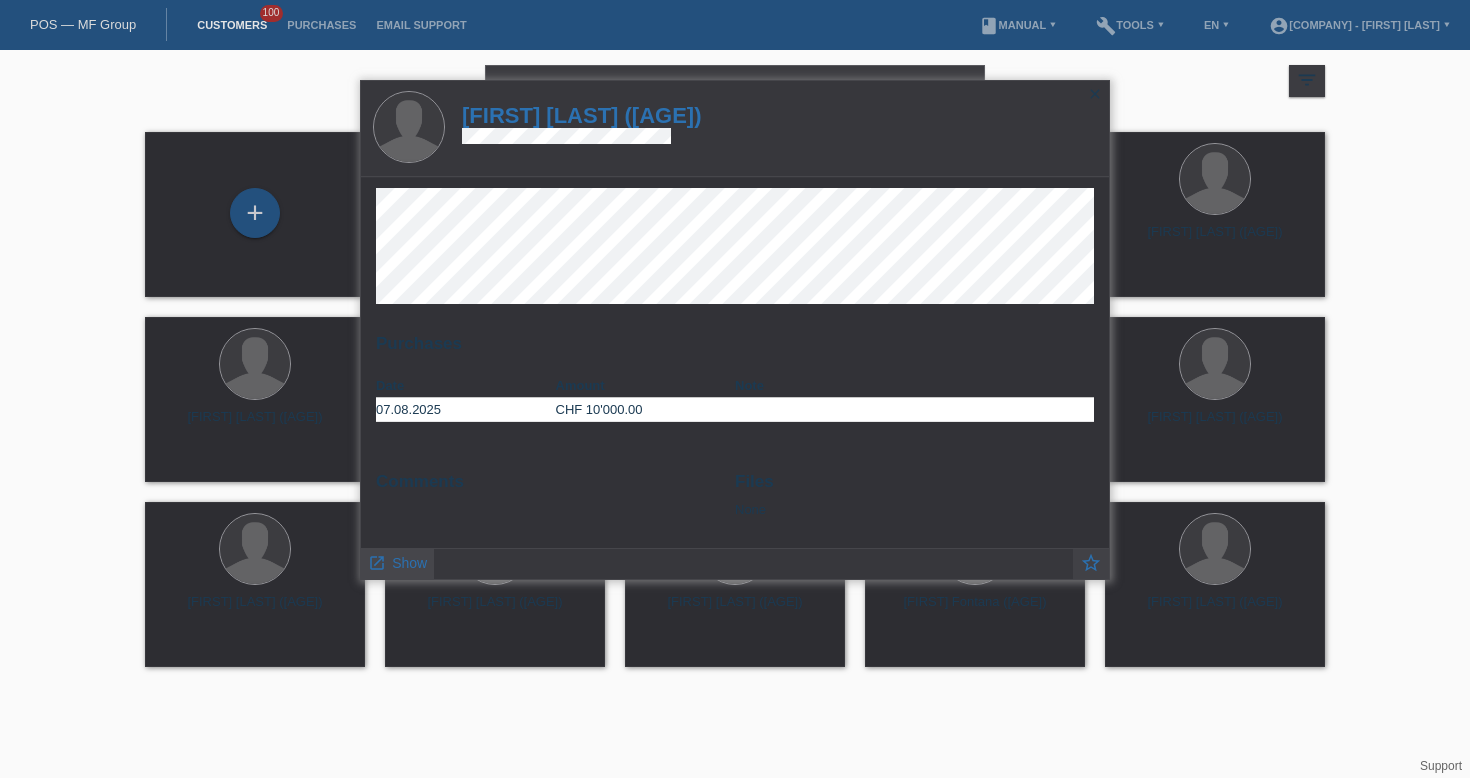 click on "Show" at bounding box center [409, 563] 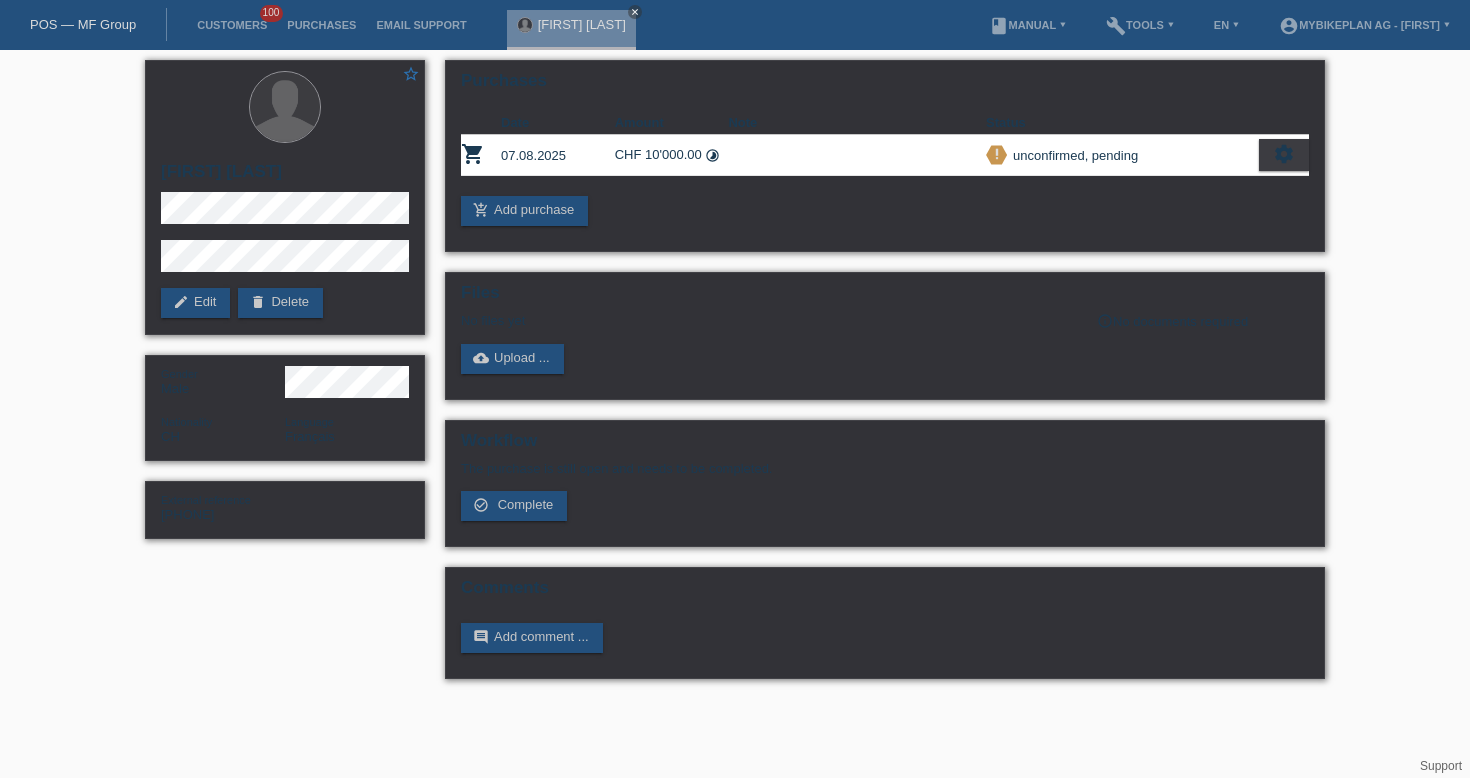 scroll, scrollTop: 0, scrollLeft: 0, axis: both 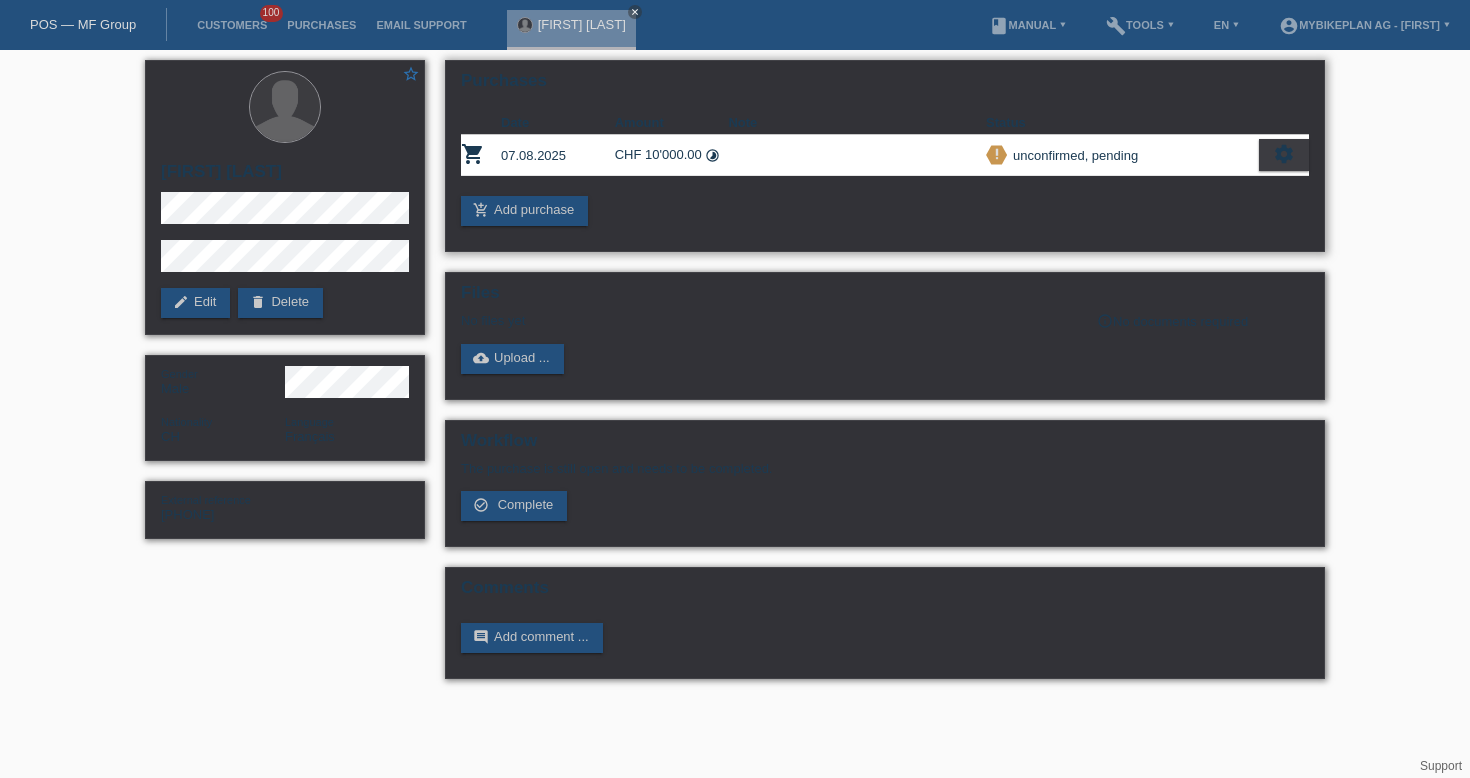click on "settings" at bounding box center (1284, 154) 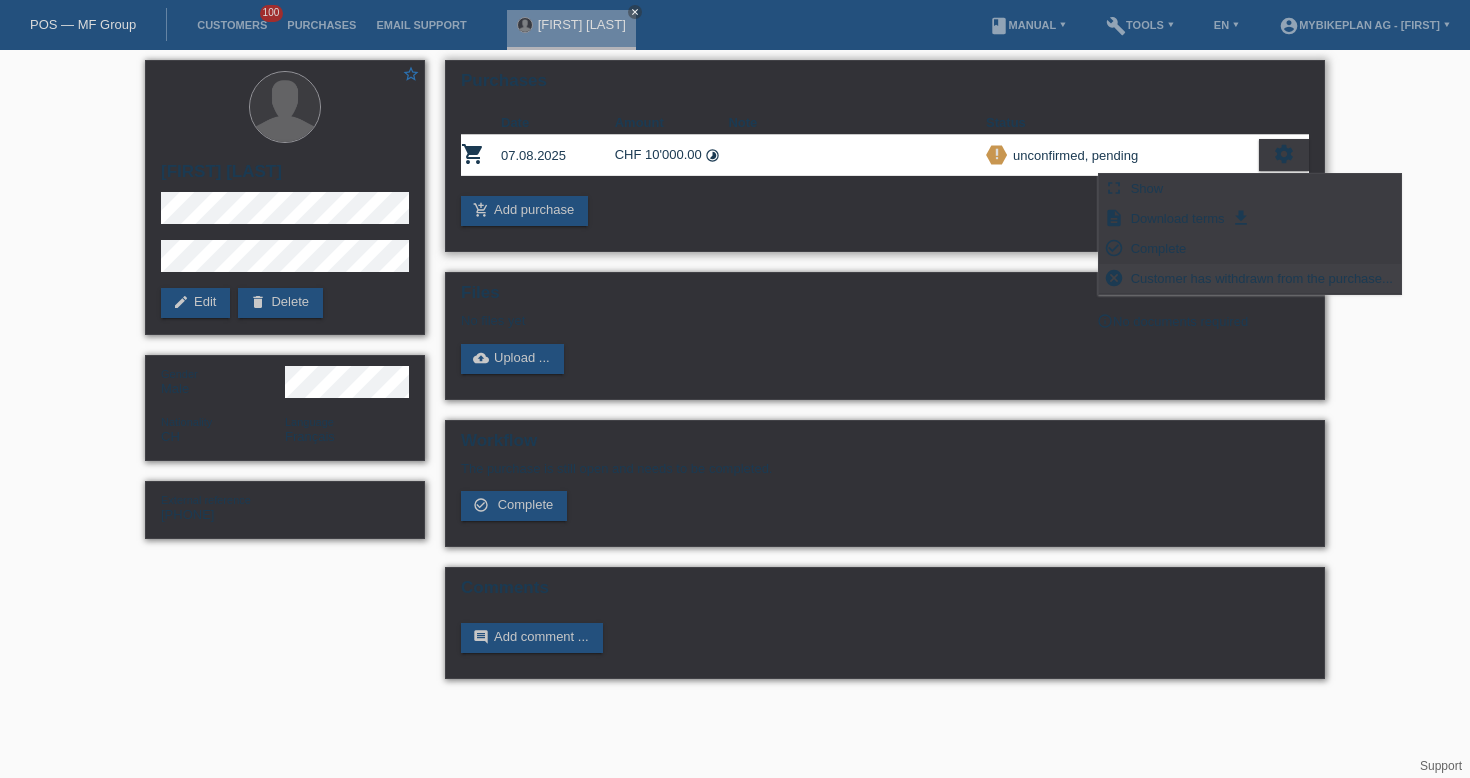 click on "Customer has withdrawn from the purchase..." at bounding box center (1262, 278) 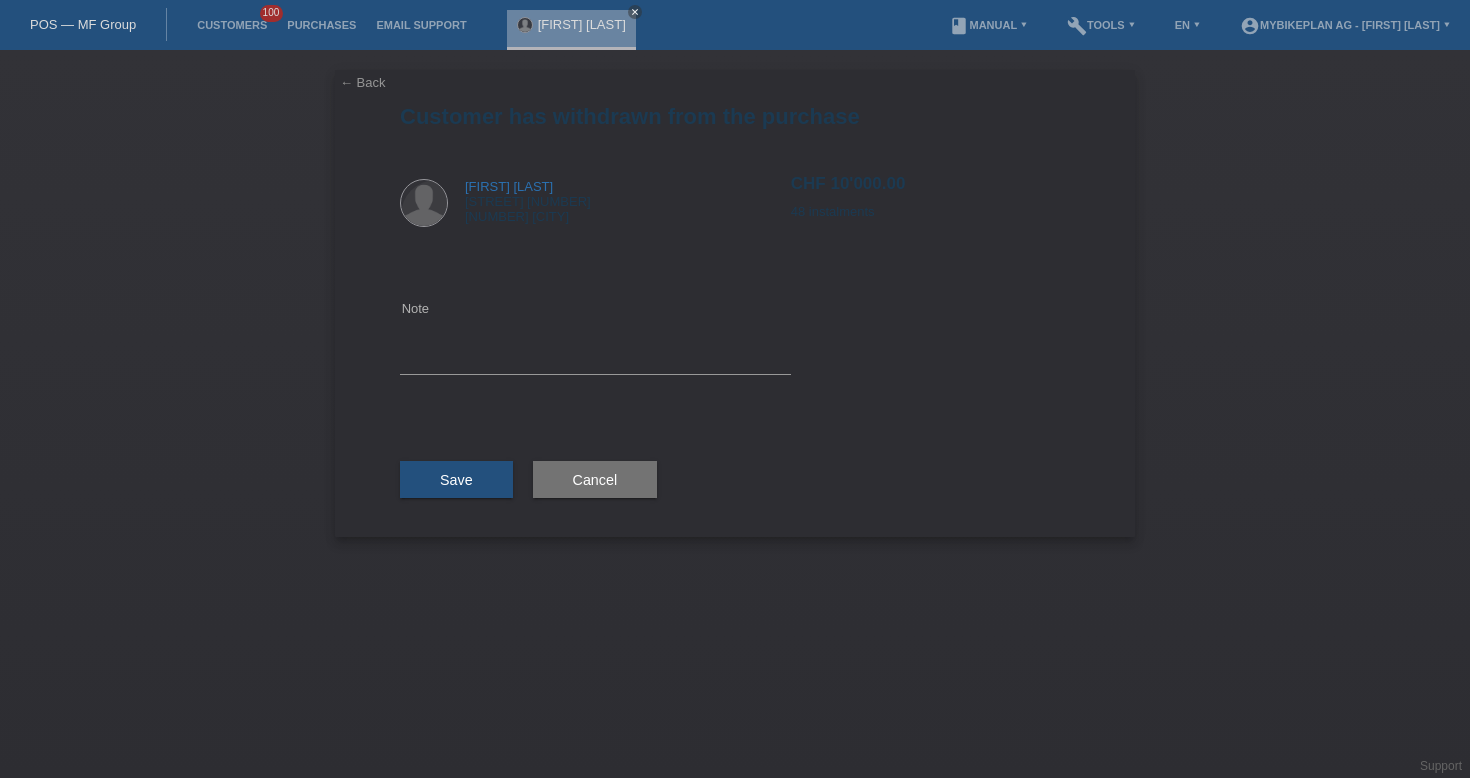 scroll, scrollTop: 0, scrollLeft: 0, axis: both 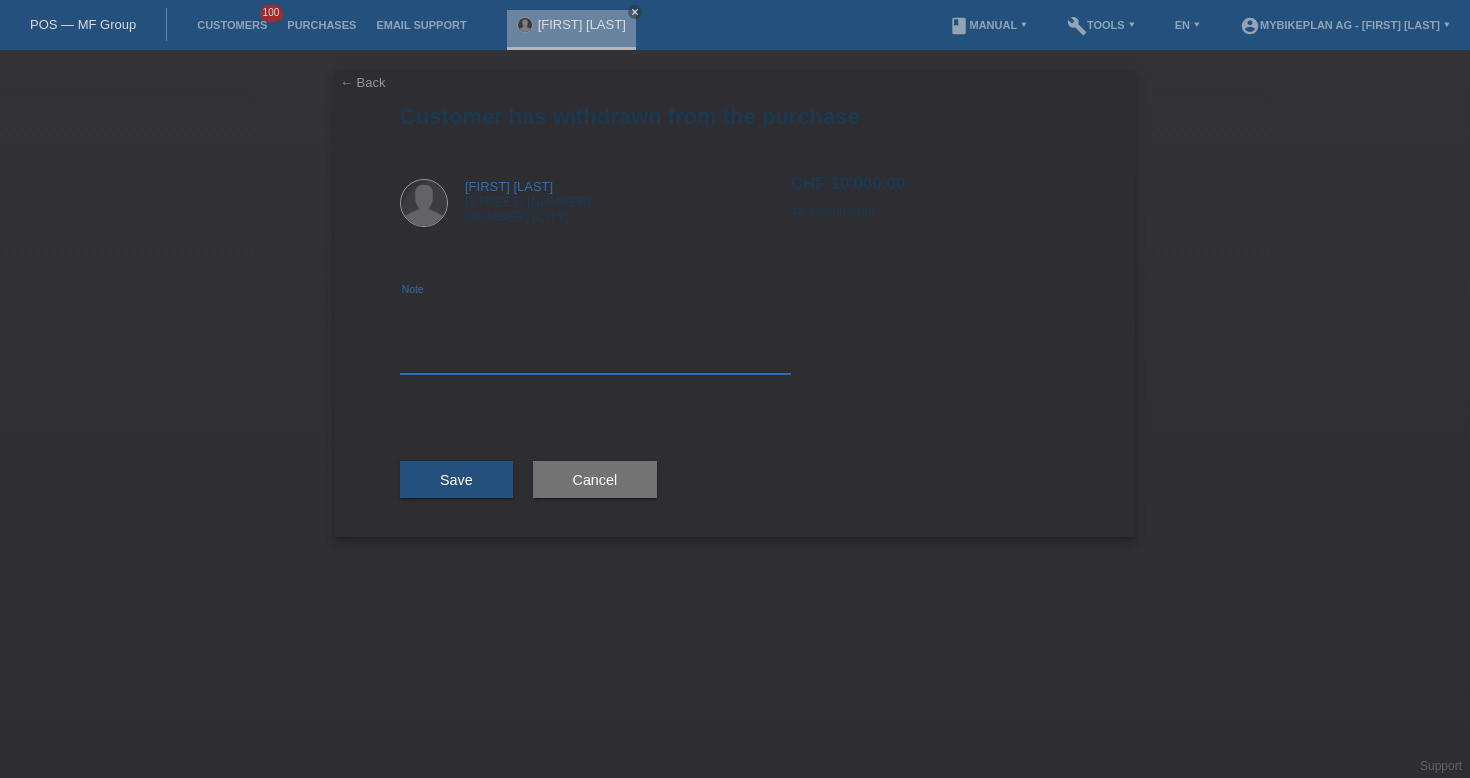click at bounding box center [595, 335] 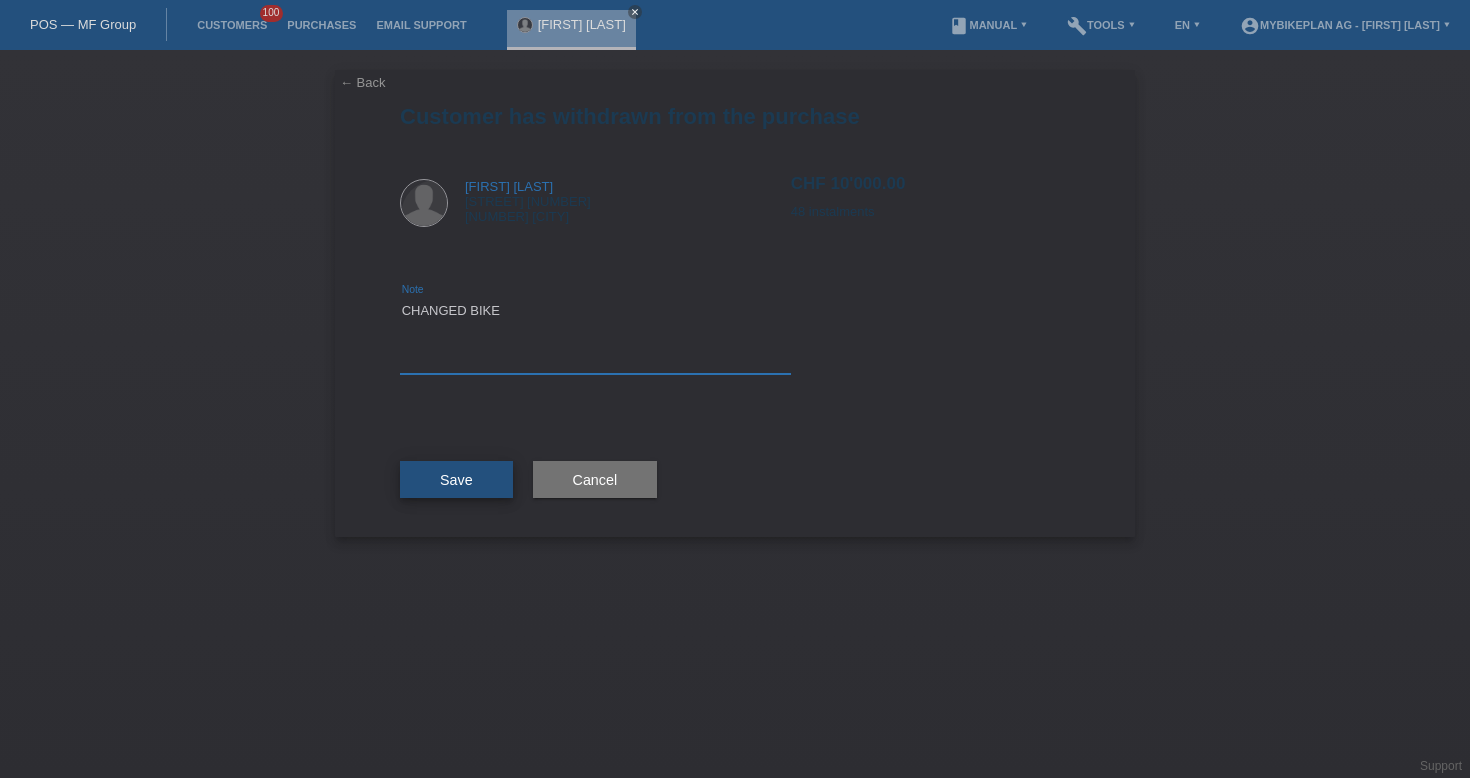 type on "CHANGED BIKE" 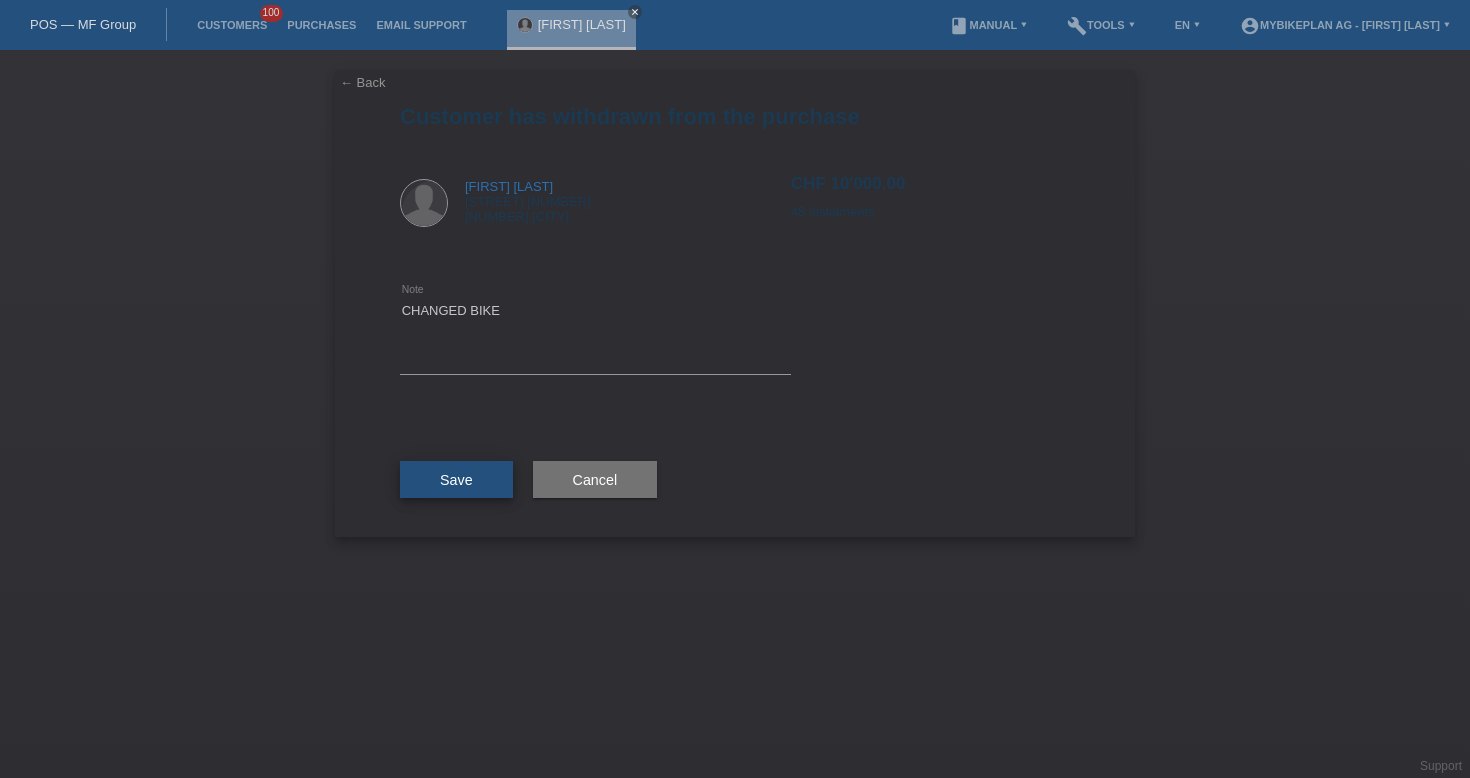 click on "Save" at bounding box center (456, 480) 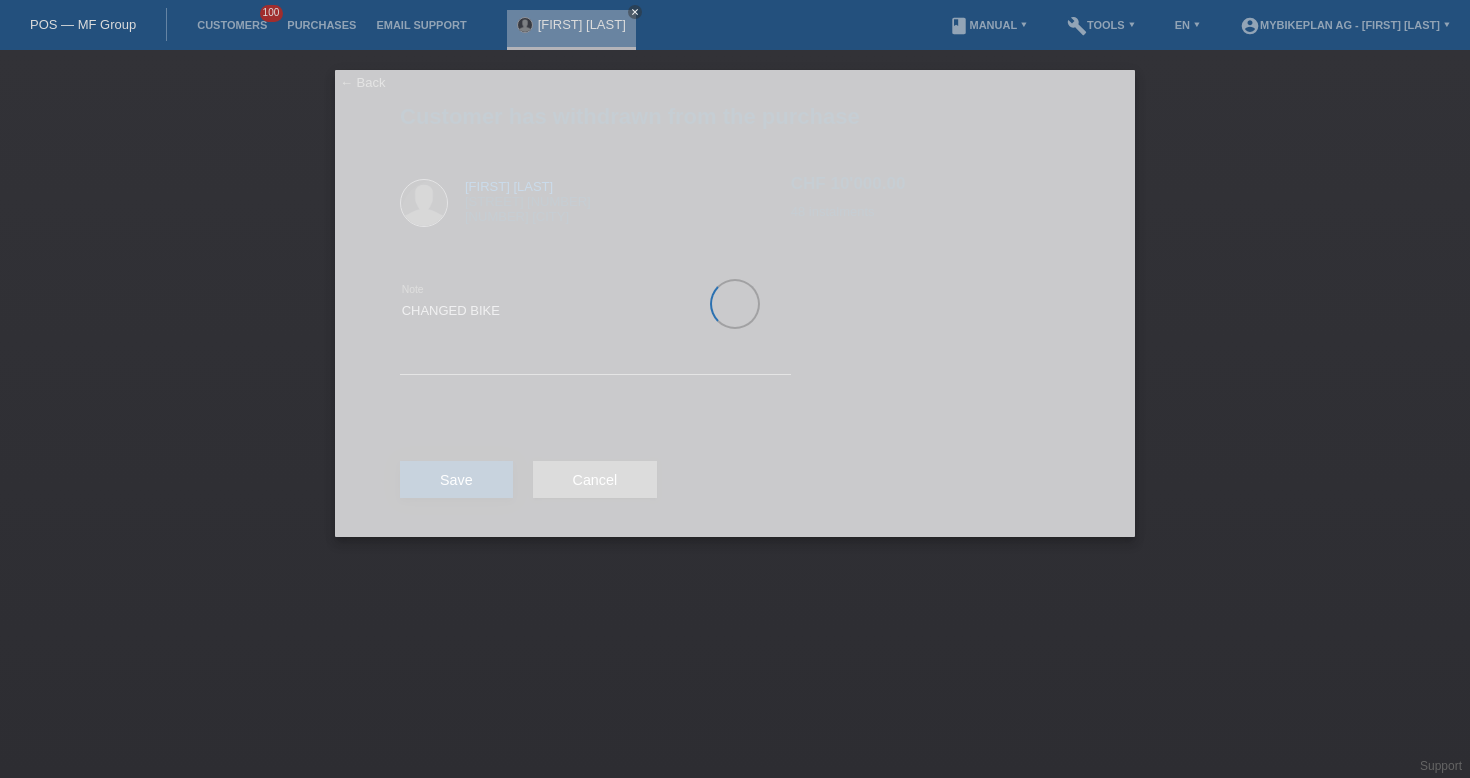 type 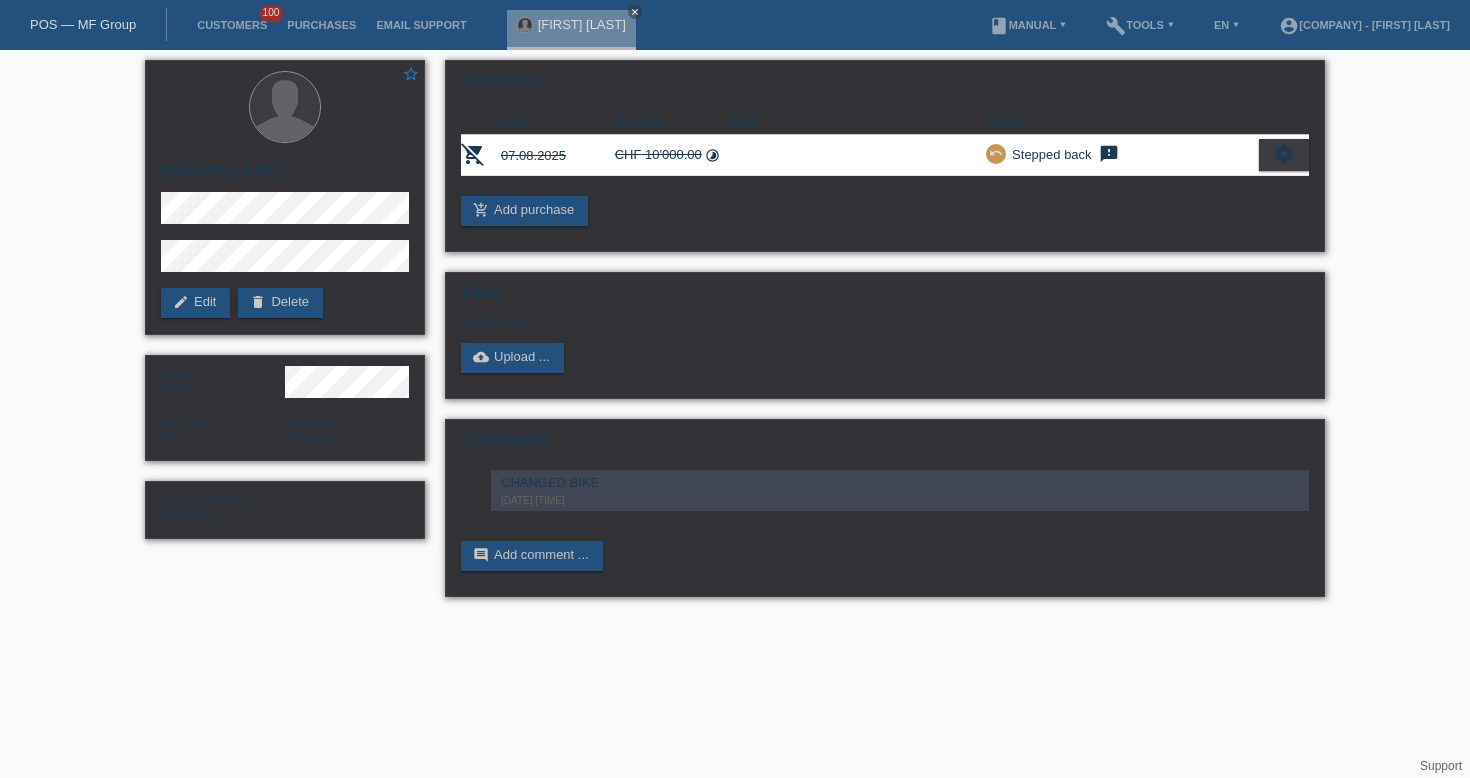 scroll, scrollTop: 0, scrollLeft: 0, axis: both 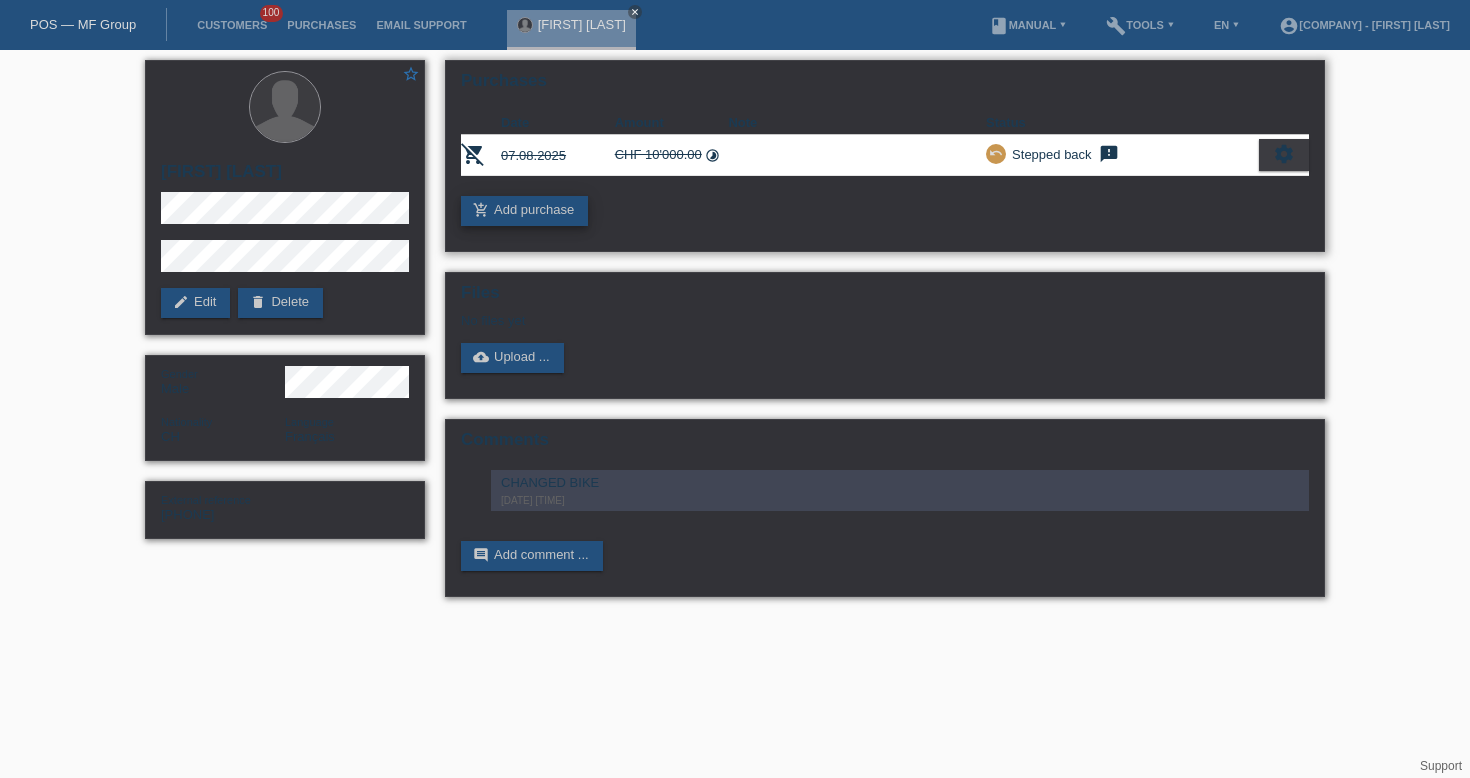 click on "add_shopping_cart  Add purchase" at bounding box center (524, 211) 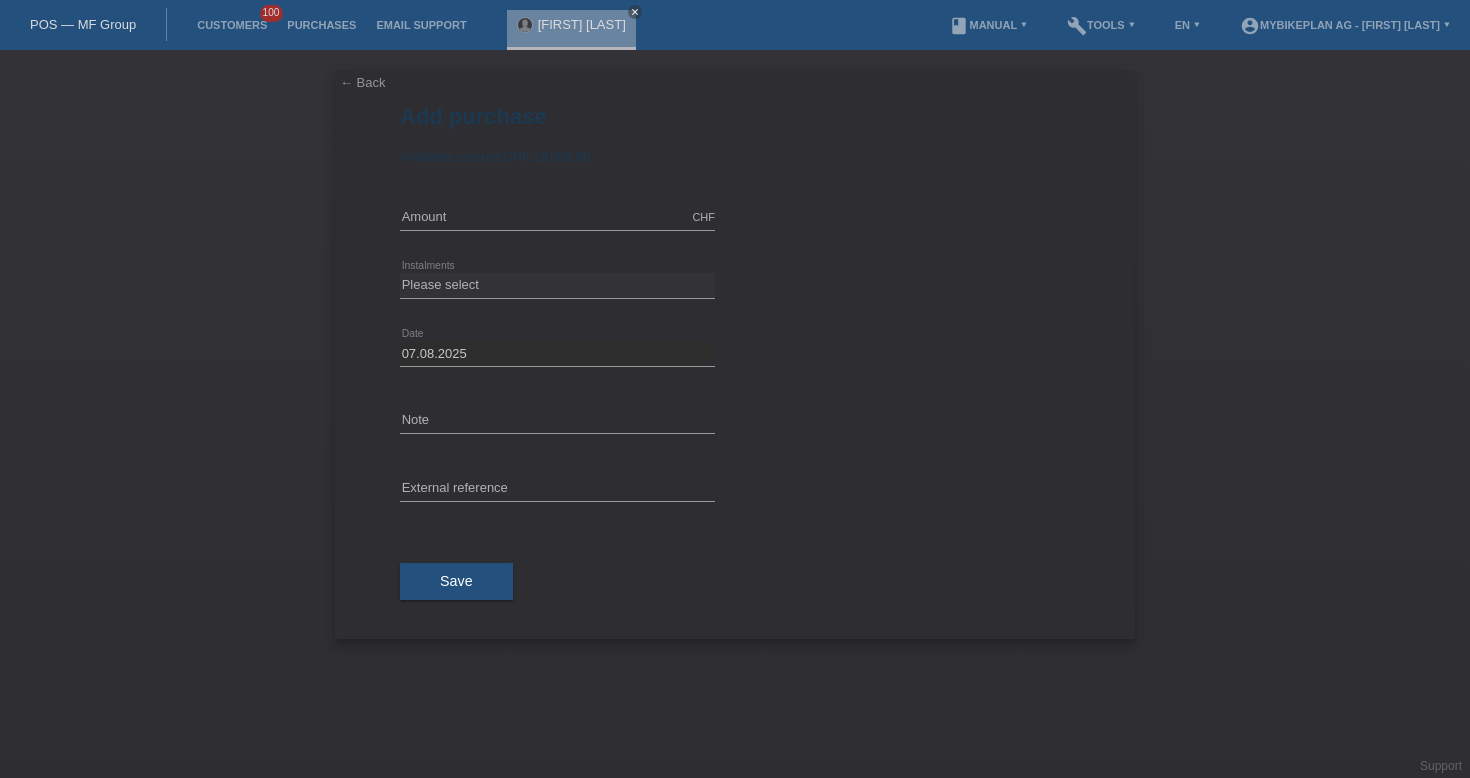 scroll, scrollTop: 0, scrollLeft: 0, axis: both 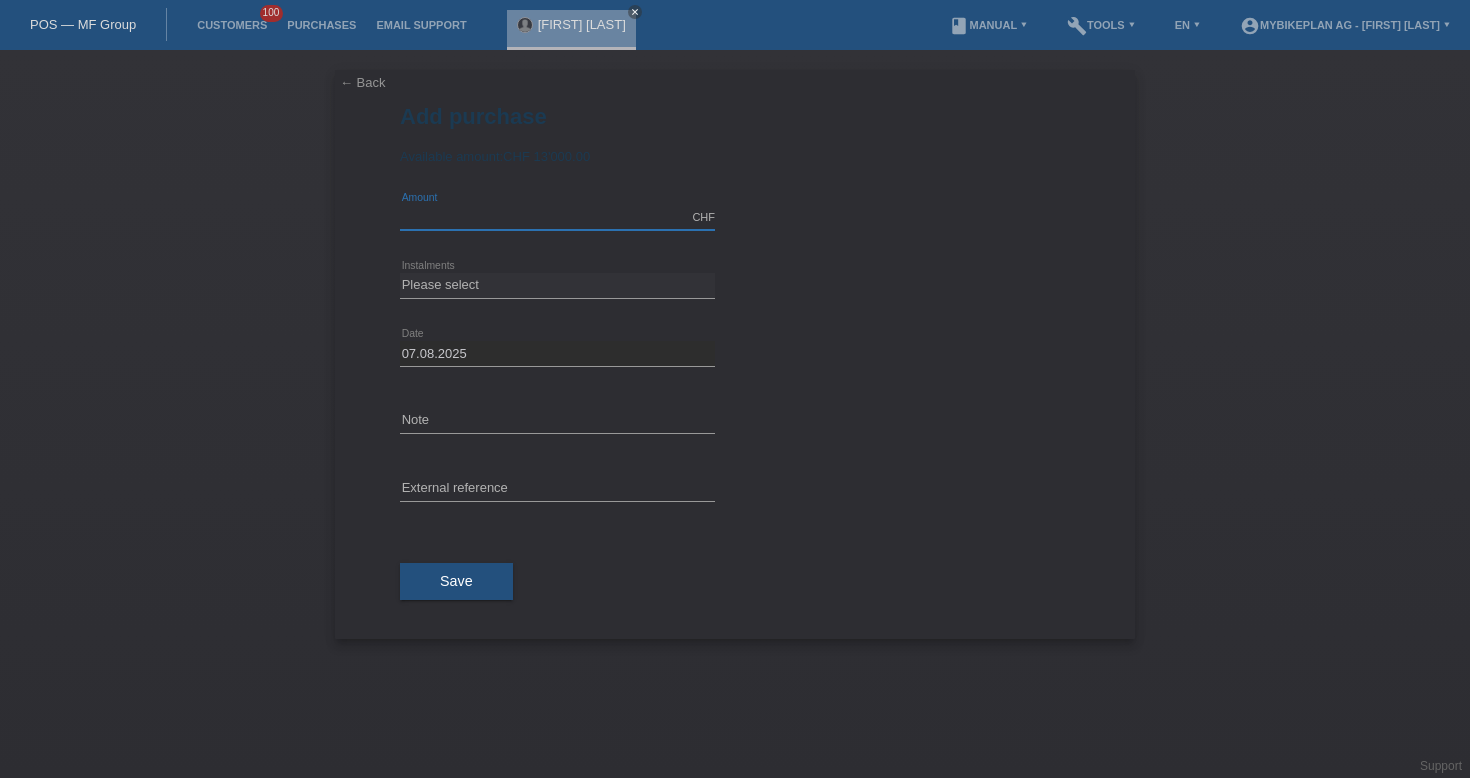 click at bounding box center (557, 217) 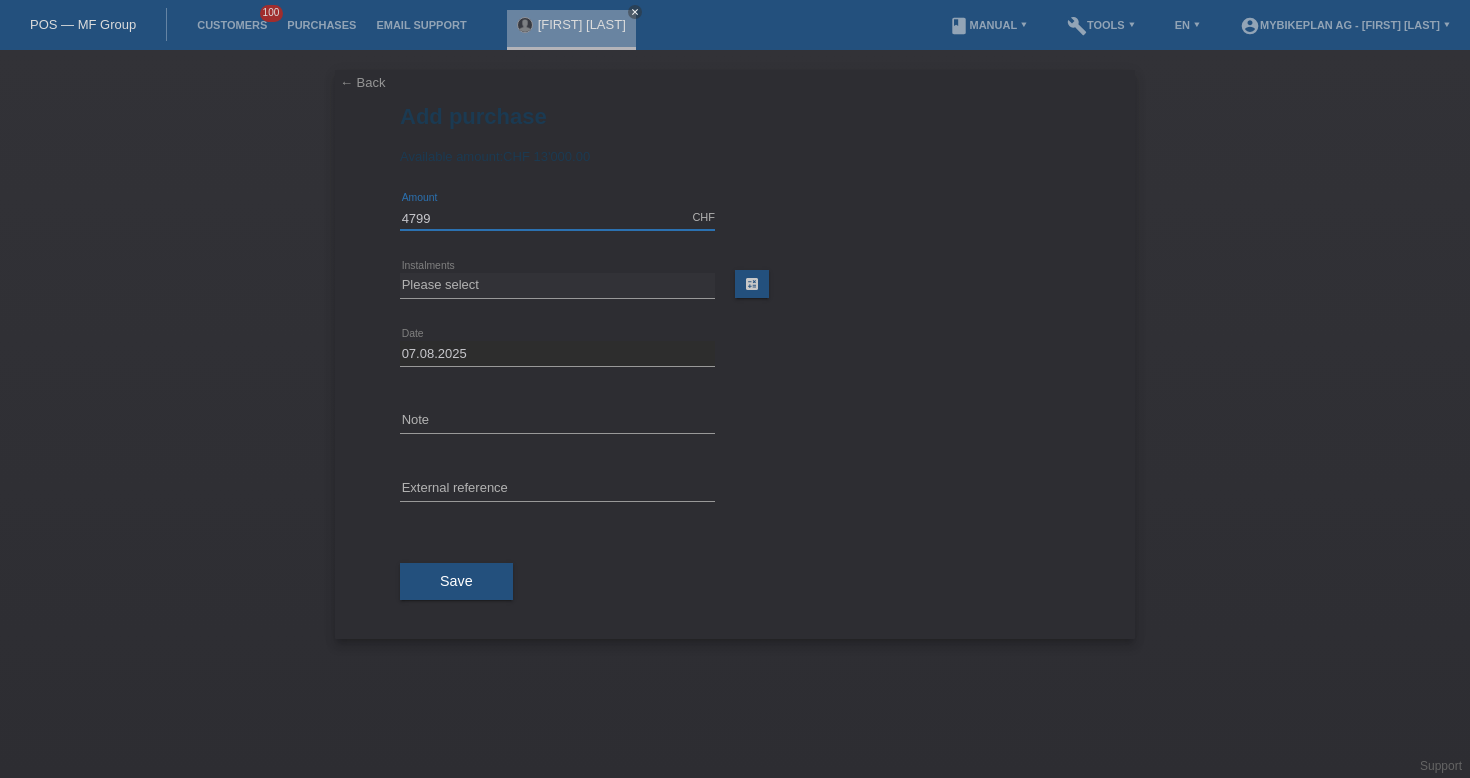 type on "4799.00" 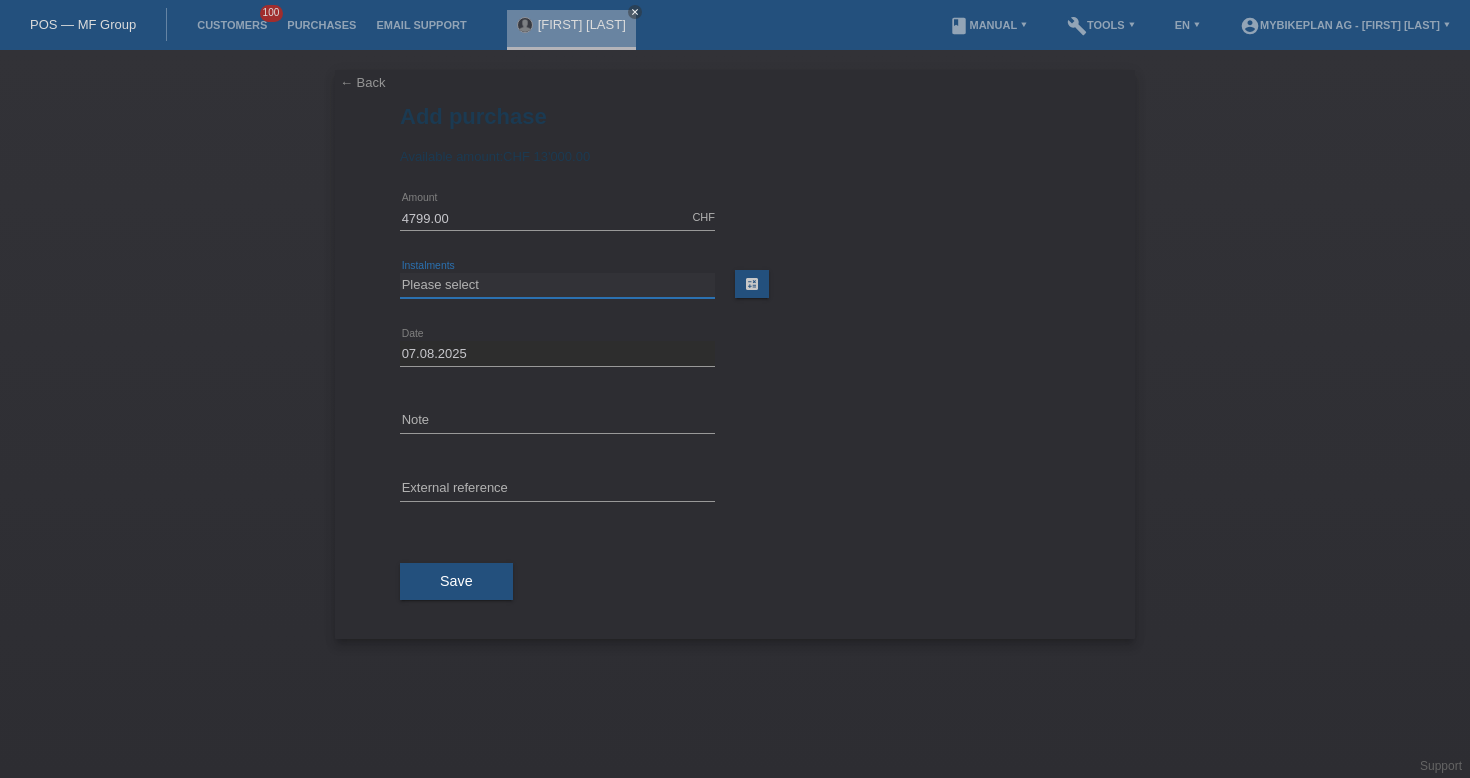 click on "Please select
6 instalments
12 instalments
18 instalments
24 instalments
36 instalments
48 instalments" at bounding box center [557, 285] 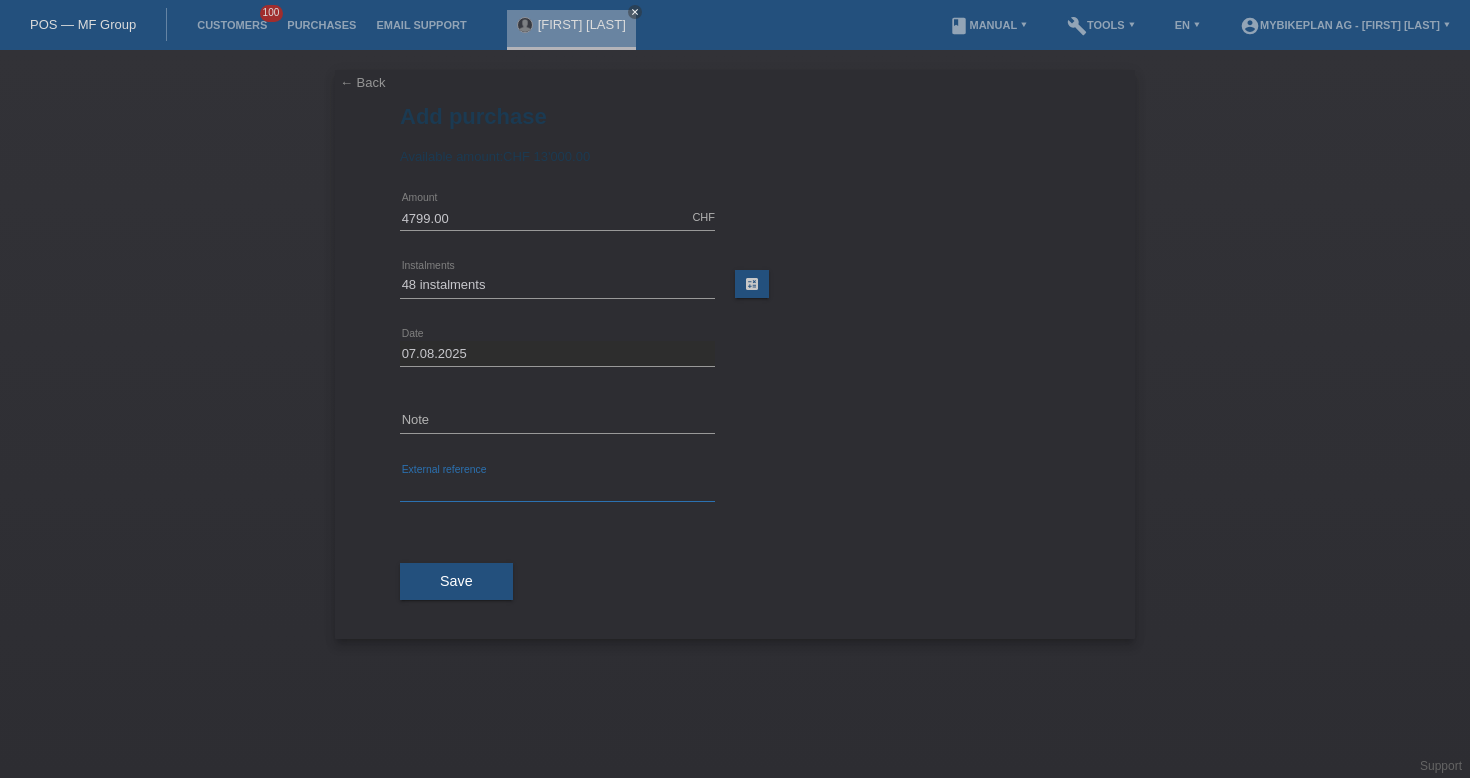 click on "error
External reference" at bounding box center (557, 490) 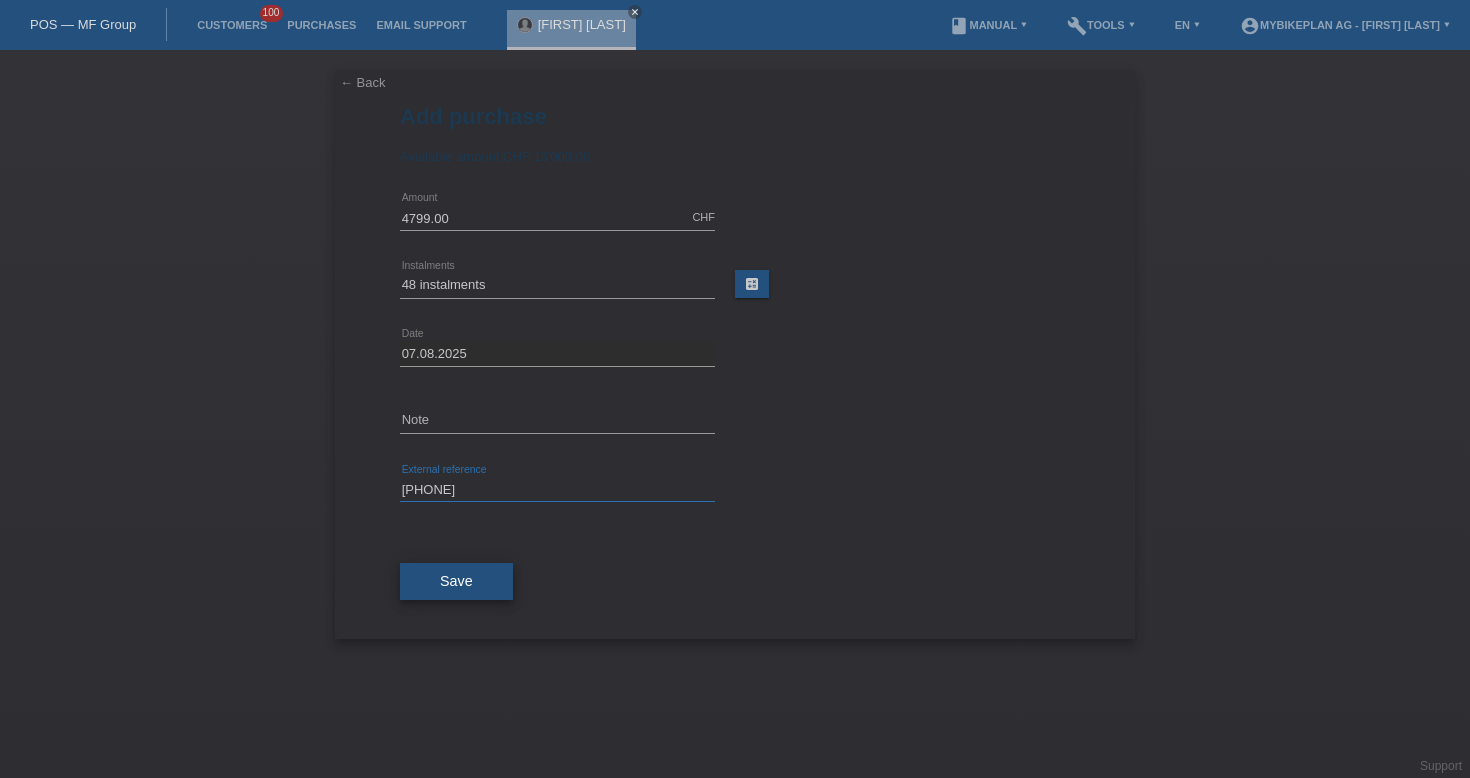 type on "41531011191" 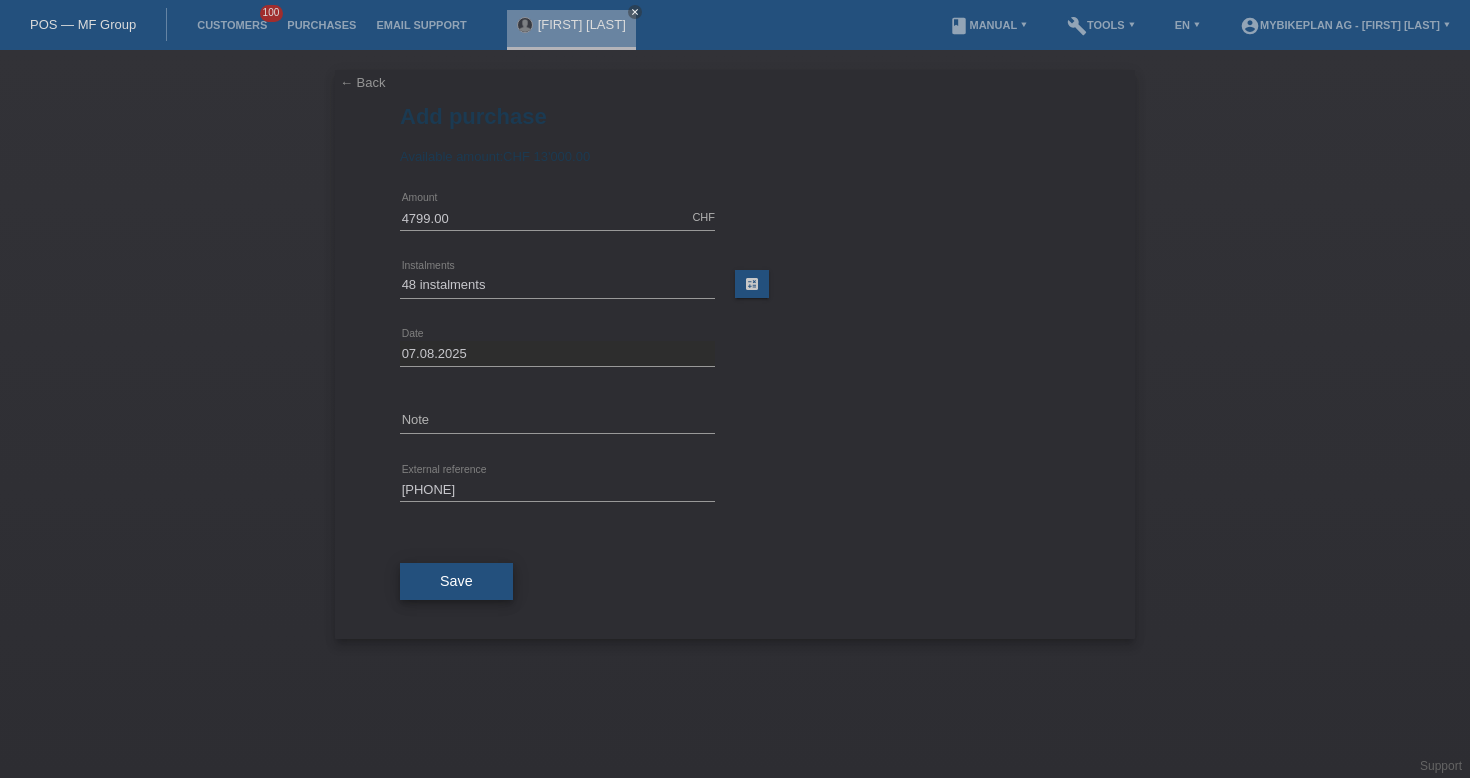 click on "Save" at bounding box center (456, 582) 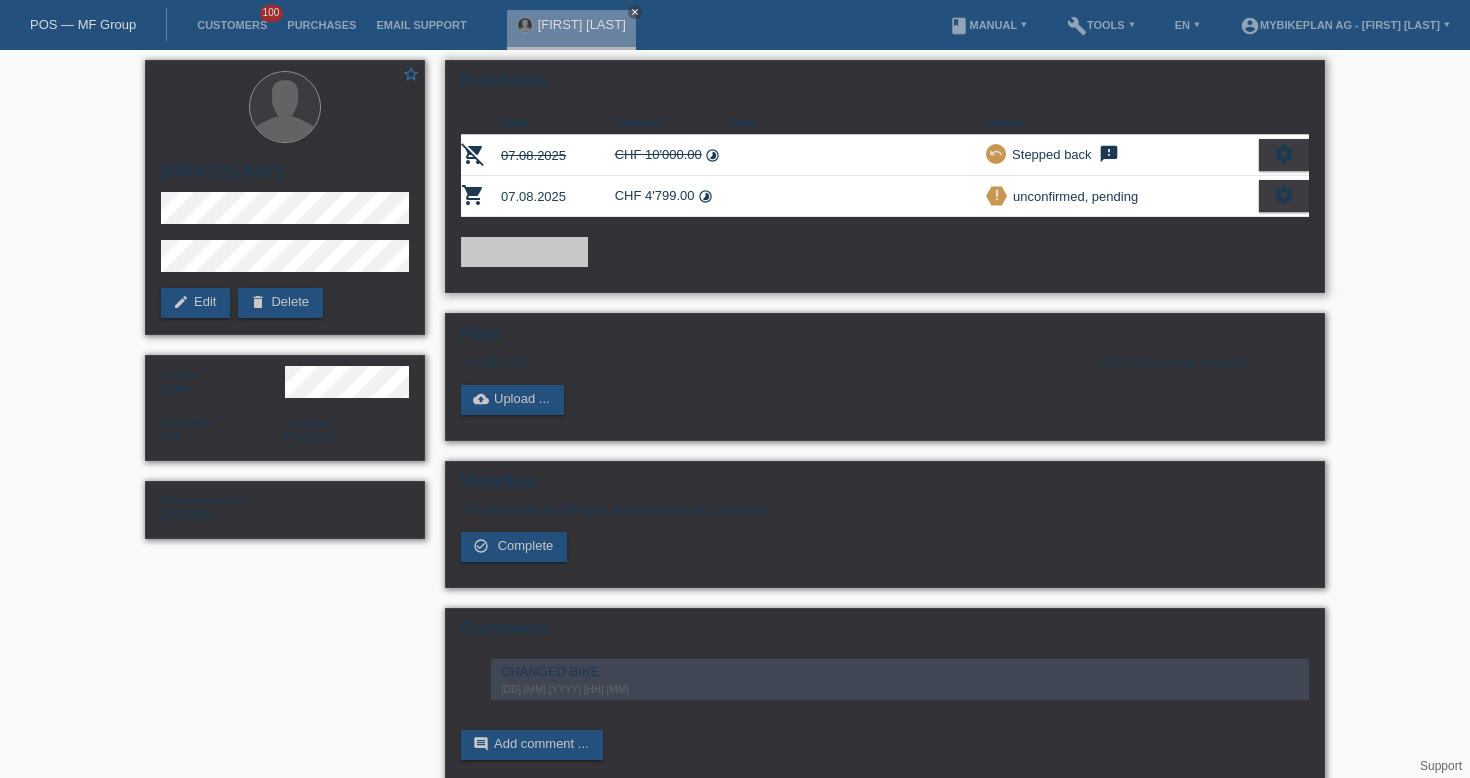 scroll, scrollTop: 0, scrollLeft: 0, axis: both 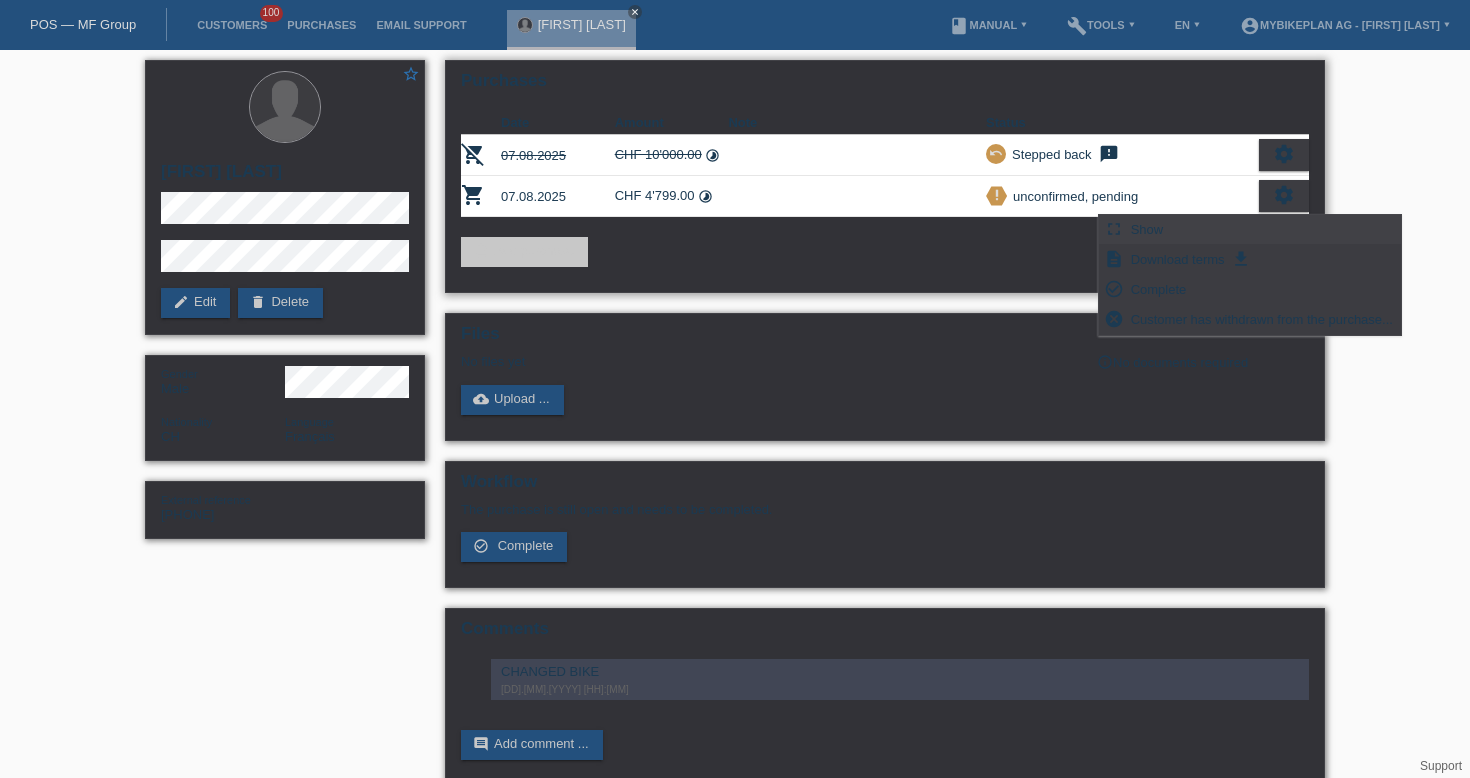 click on "fullscreen   Show" at bounding box center [1250, 230] 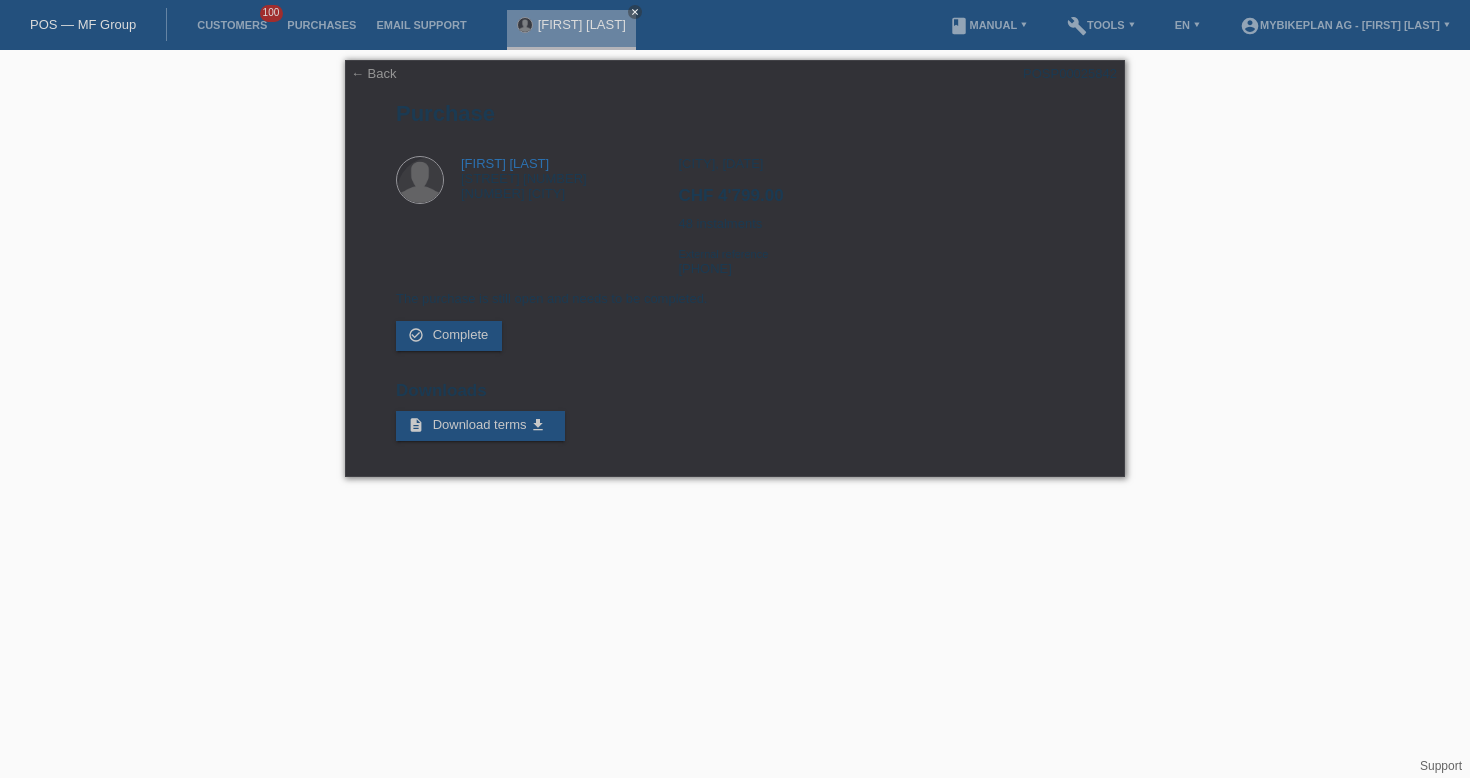 scroll, scrollTop: 0, scrollLeft: 0, axis: both 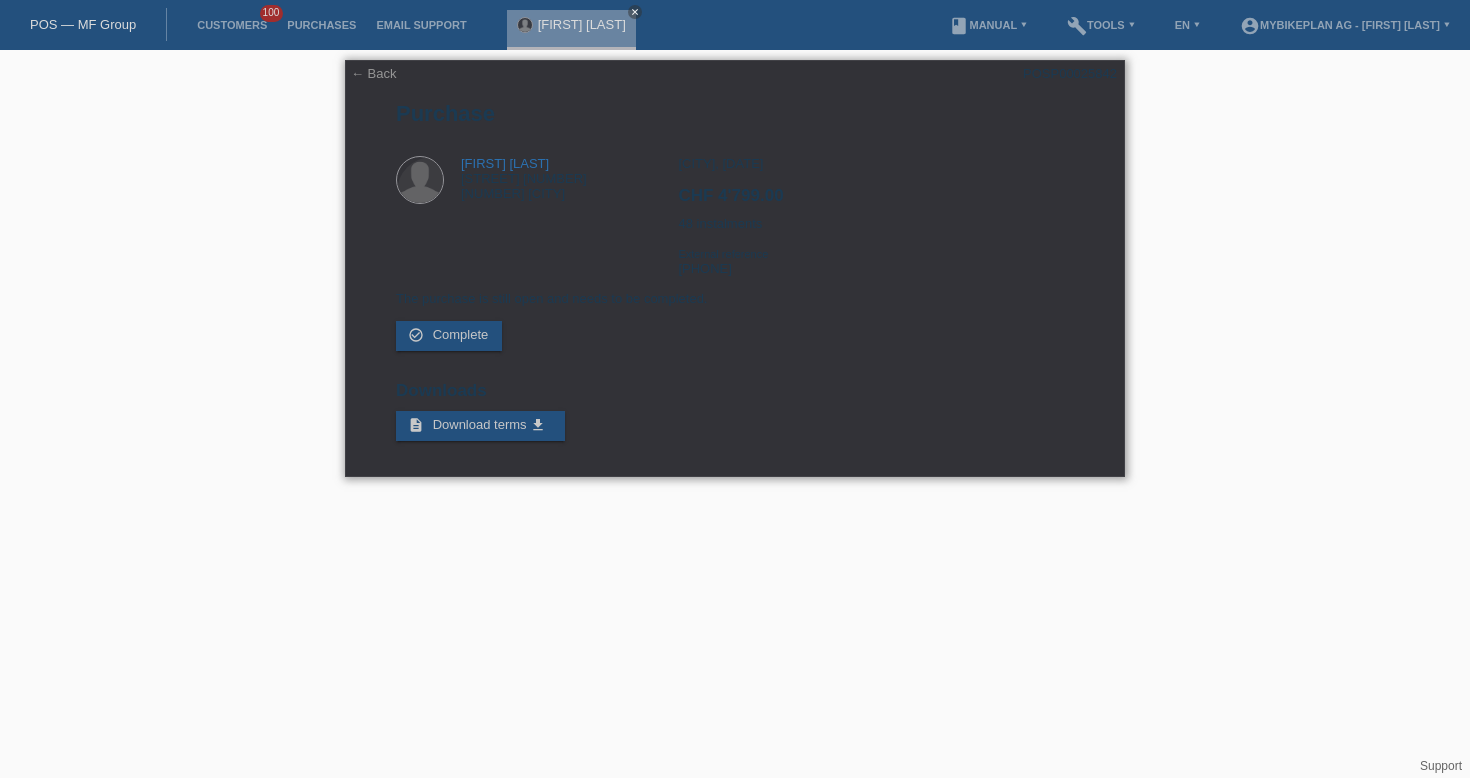 click on "POSP00025842" at bounding box center [1070, 73] 